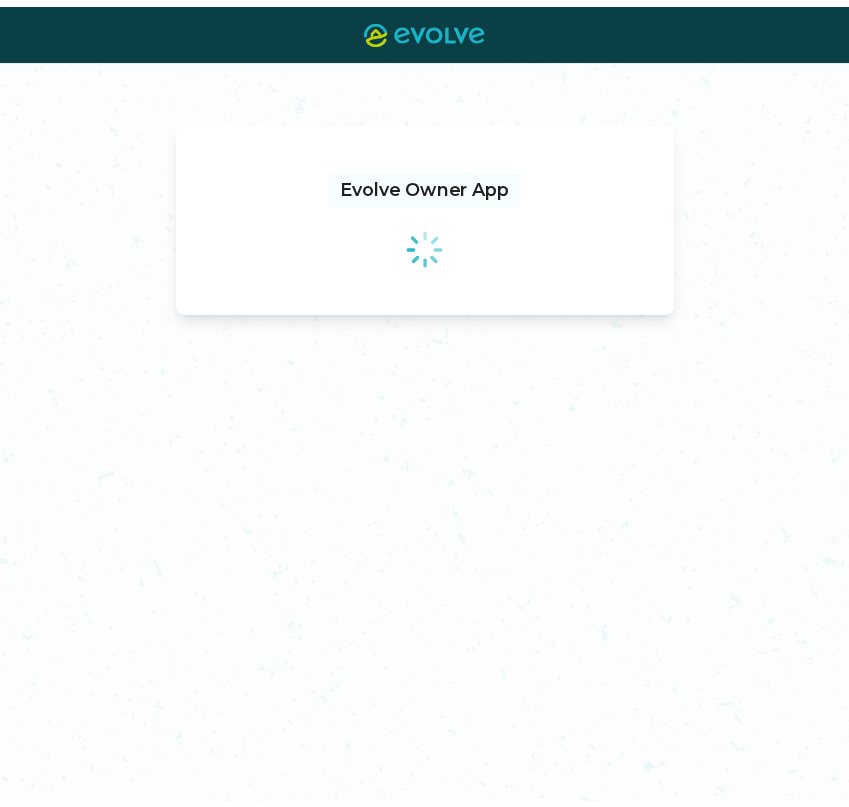 scroll, scrollTop: 0, scrollLeft: 0, axis: both 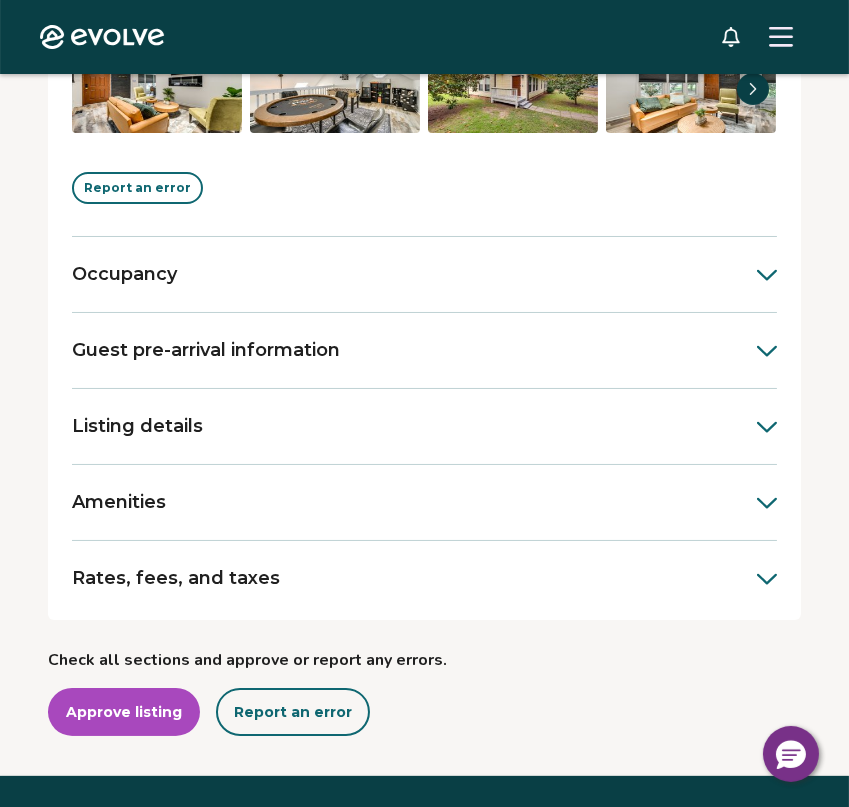 click on "Guest pre-arrival information" at bounding box center (206, 350) 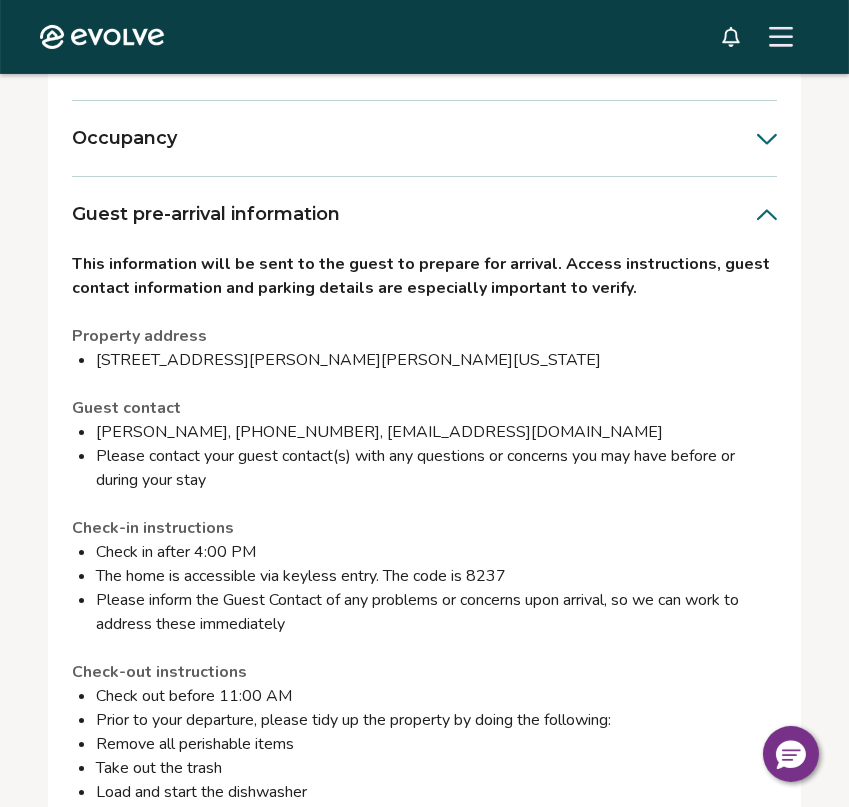 scroll, scrollTop: 677, scrollLeft: 0, axis: vertical 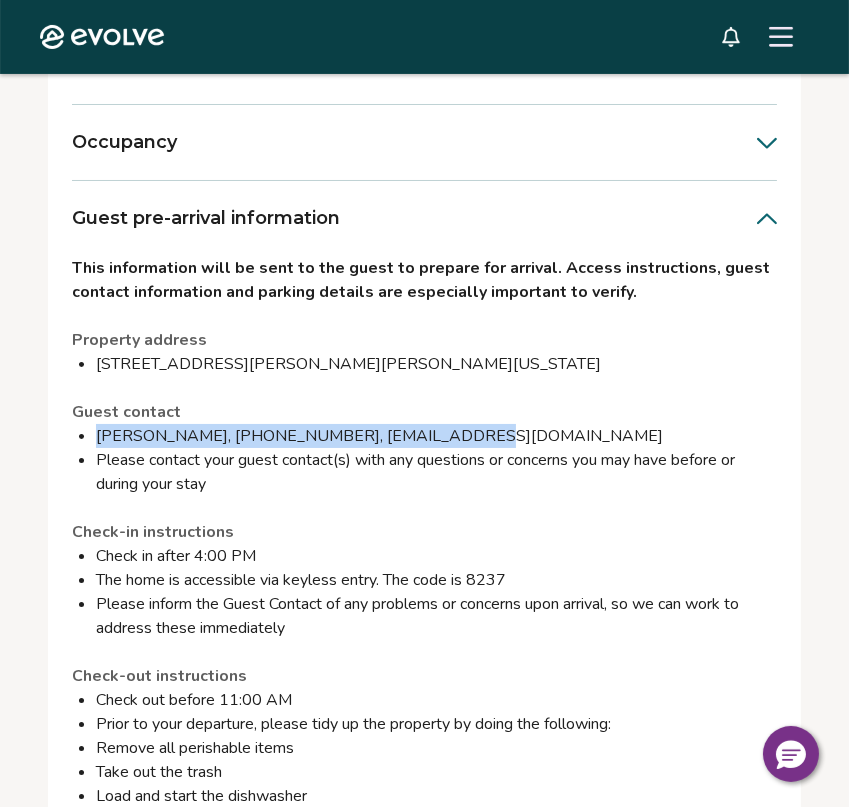 drag, startPoint x: 96, startPoint y: 433, endPoint x: 429, endPoint y: 426, distance: 333.07358 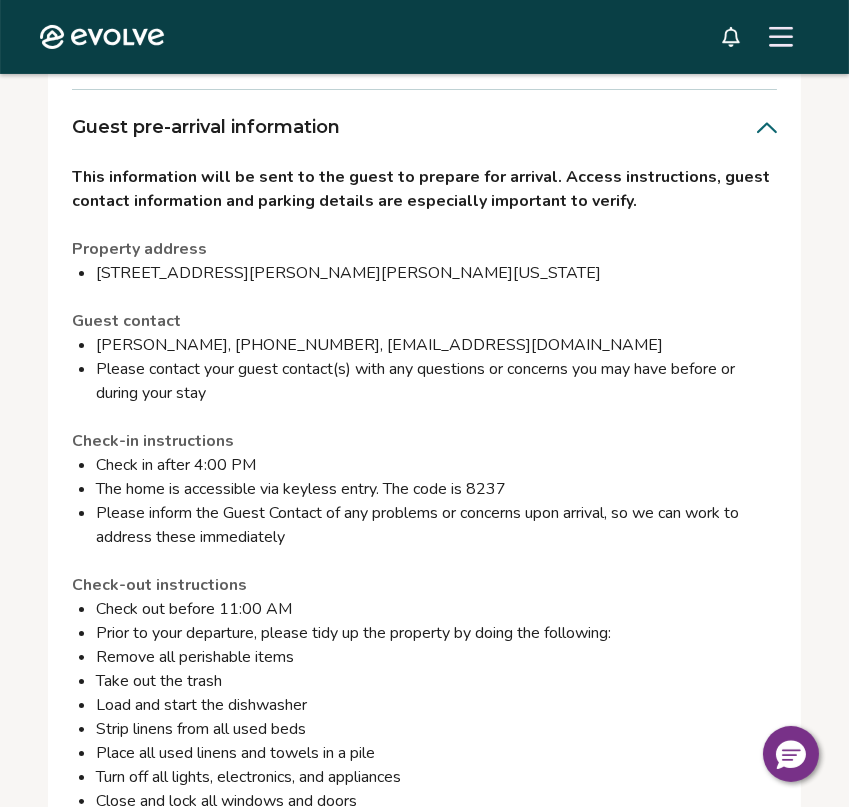 scroll, scrollTop: 859, scrollLeft: 0, axis: vertical 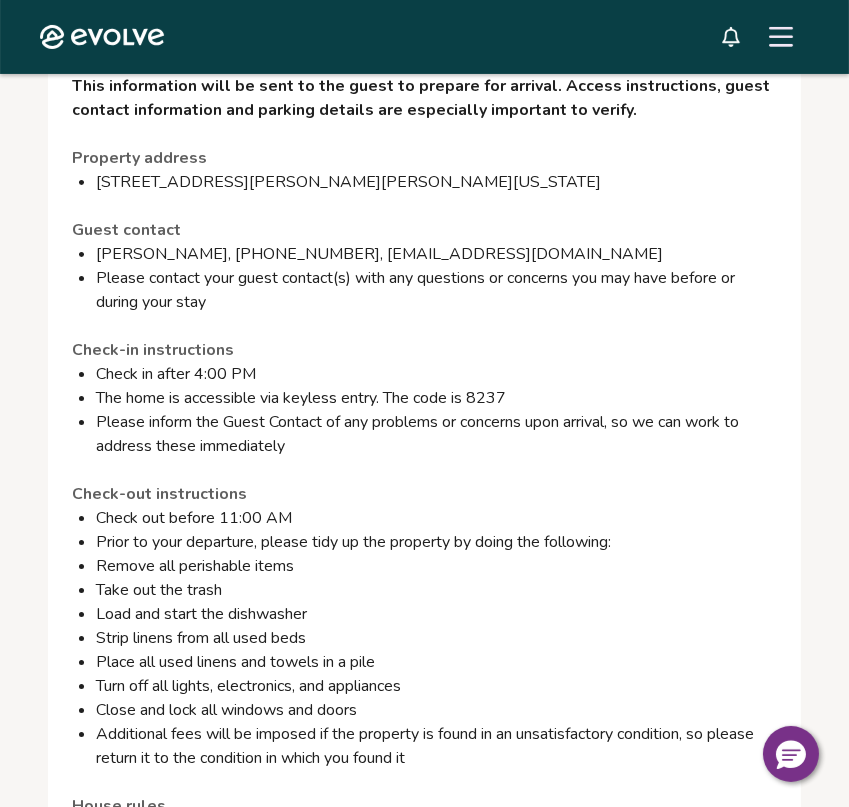 click on "Please contact your guest contact(s) with any questions or concerns you may have before or during your stay" at bounding box center [436, 290] 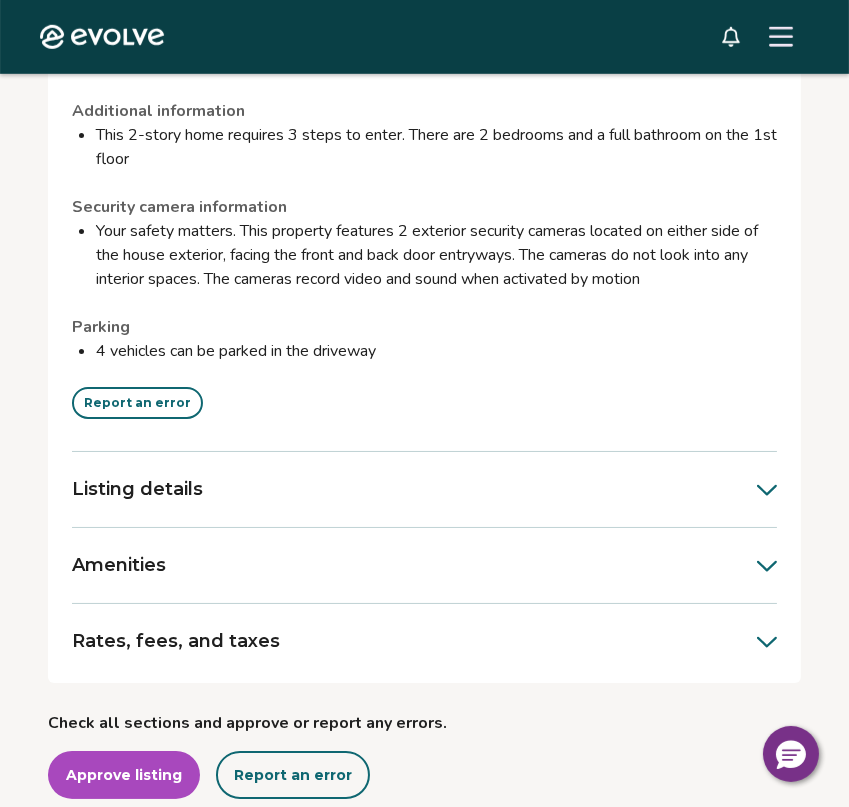 scroll, scrollTop: 1950, scrollLeft: 0, axis: vertical 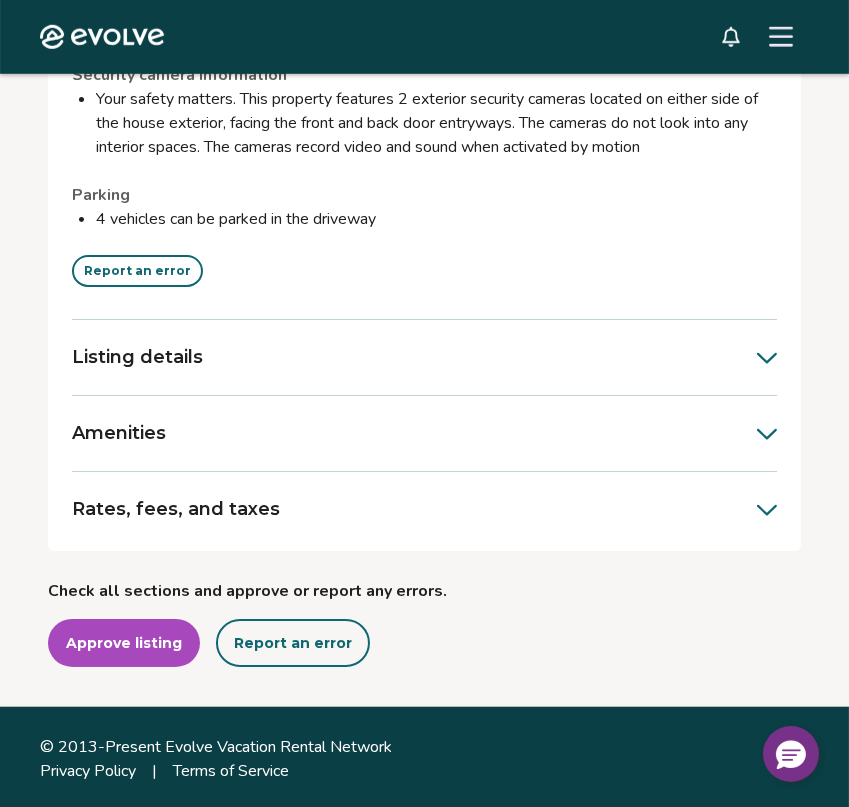 click on "Report an error" at bounding box center [293, 643] 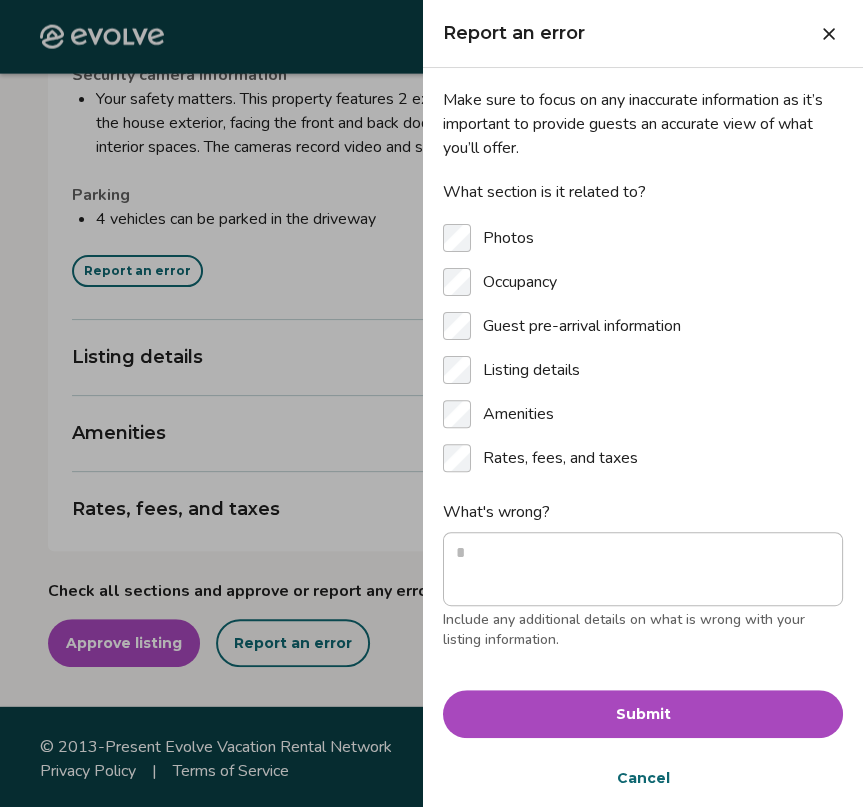 click at bounding box center (431, 403) 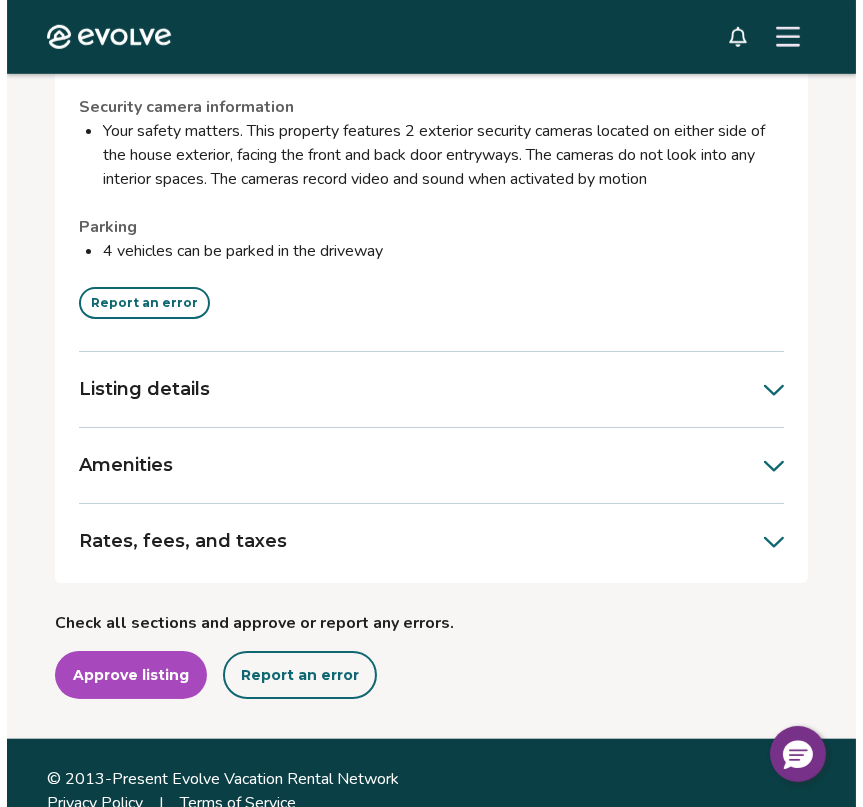 scroll, scrollTop: 1950, scrollLeft: 0, axis: vertical 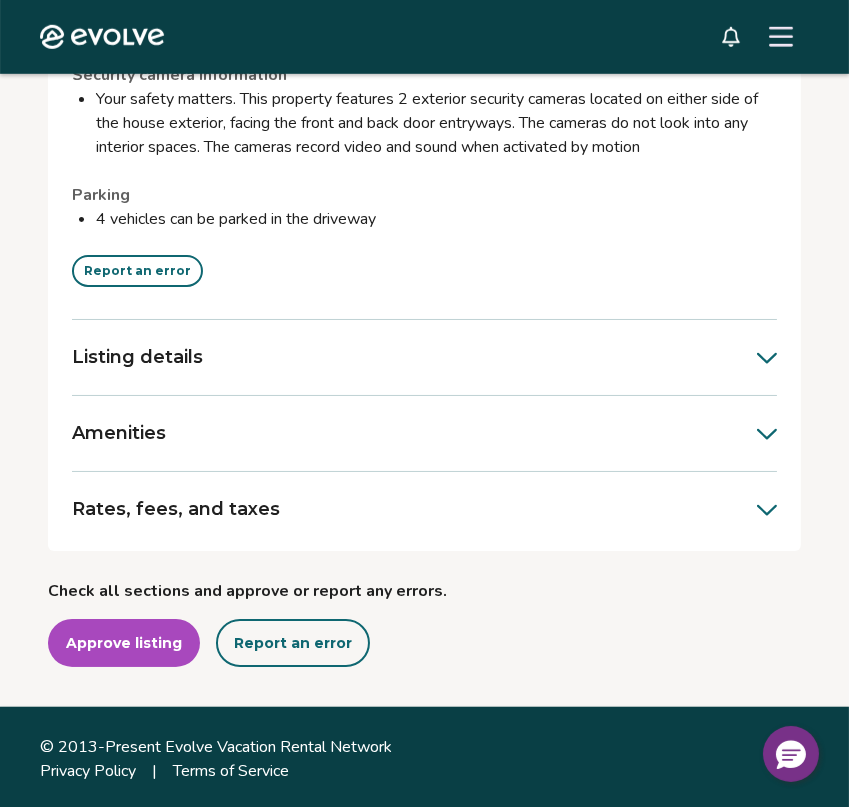 click on "Report an error" at bounding box center [293, 643] 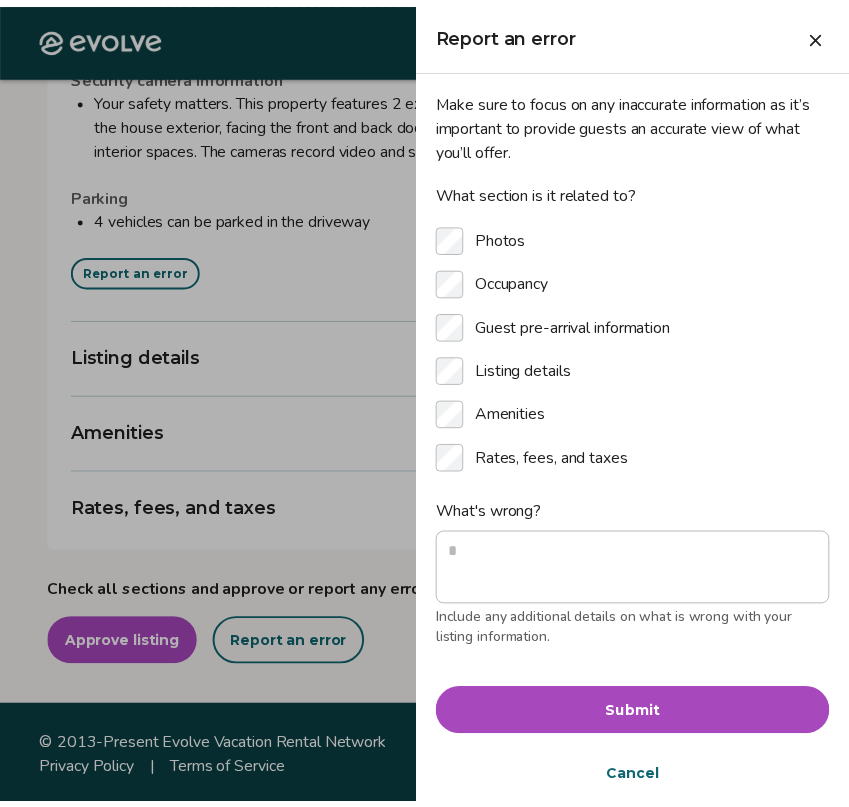 scroll, scrollTop: 13, scrollLeft: 0, axis: vertical 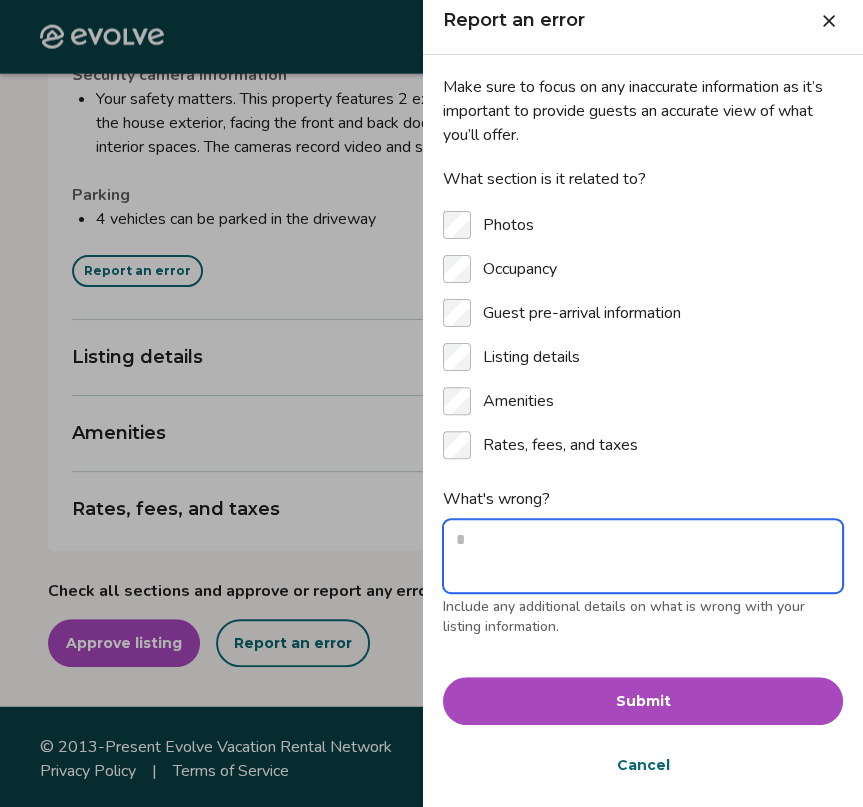 click on "What's wrong?" at bounding box center (643, 556) 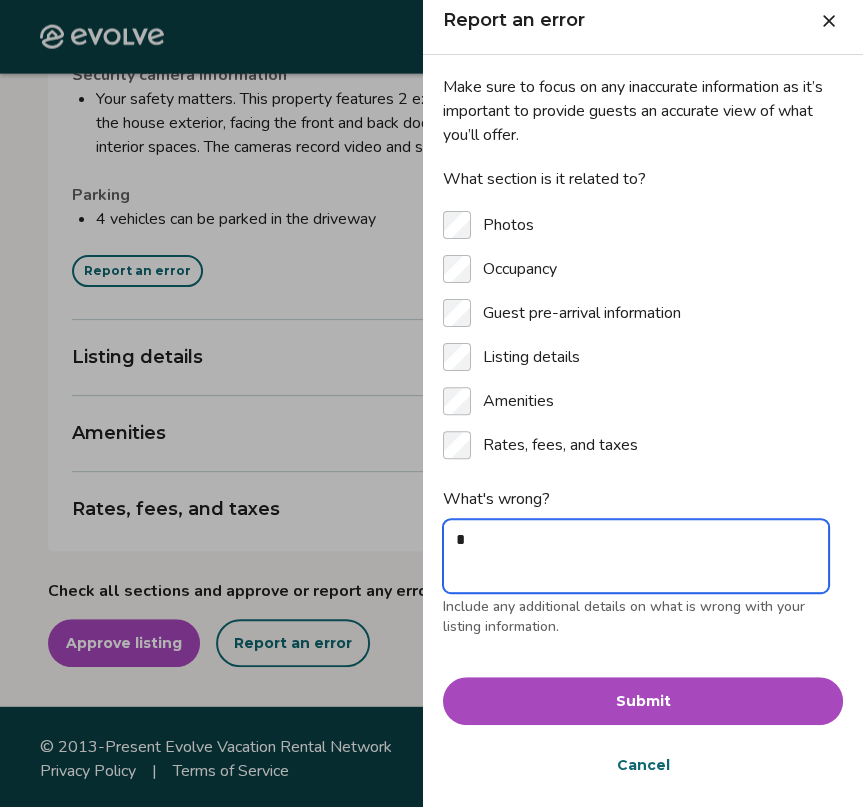 type on "*" 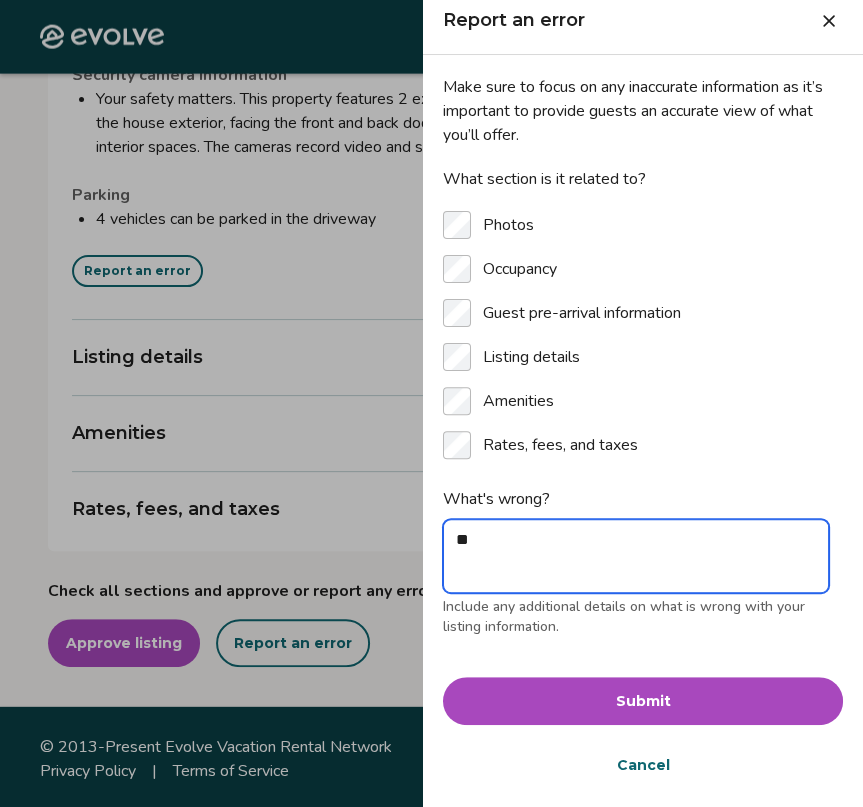 type on "*" 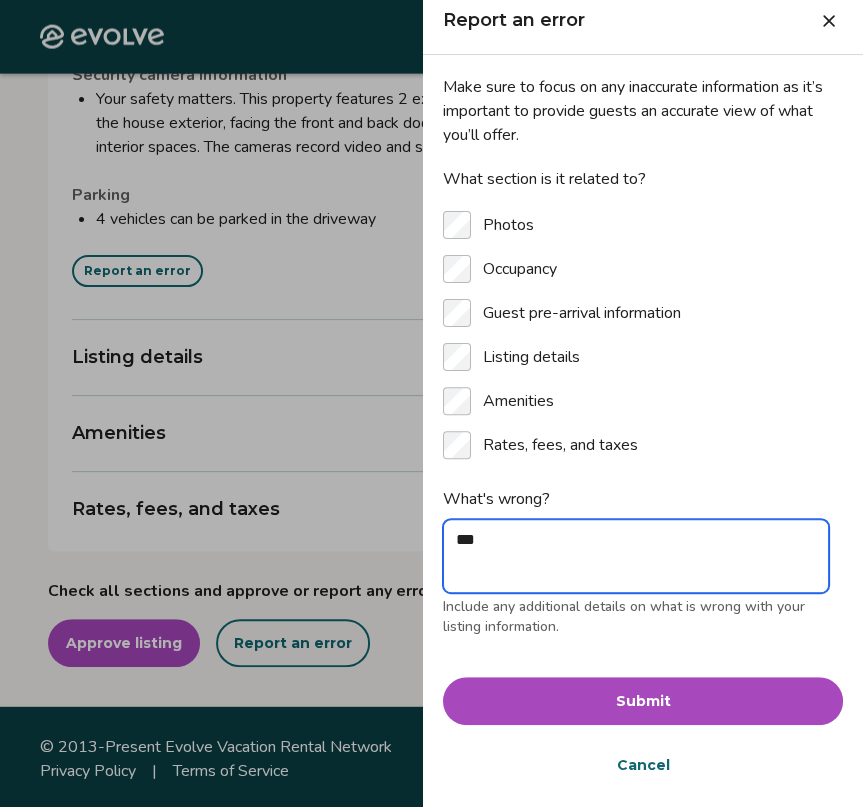 type on "*" 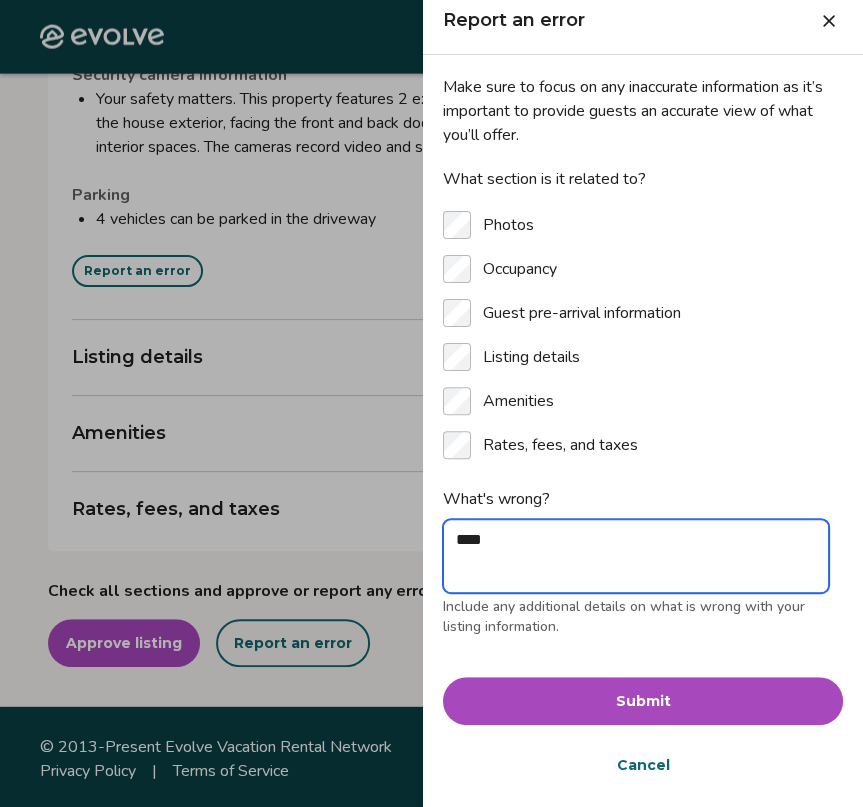 type on "*" 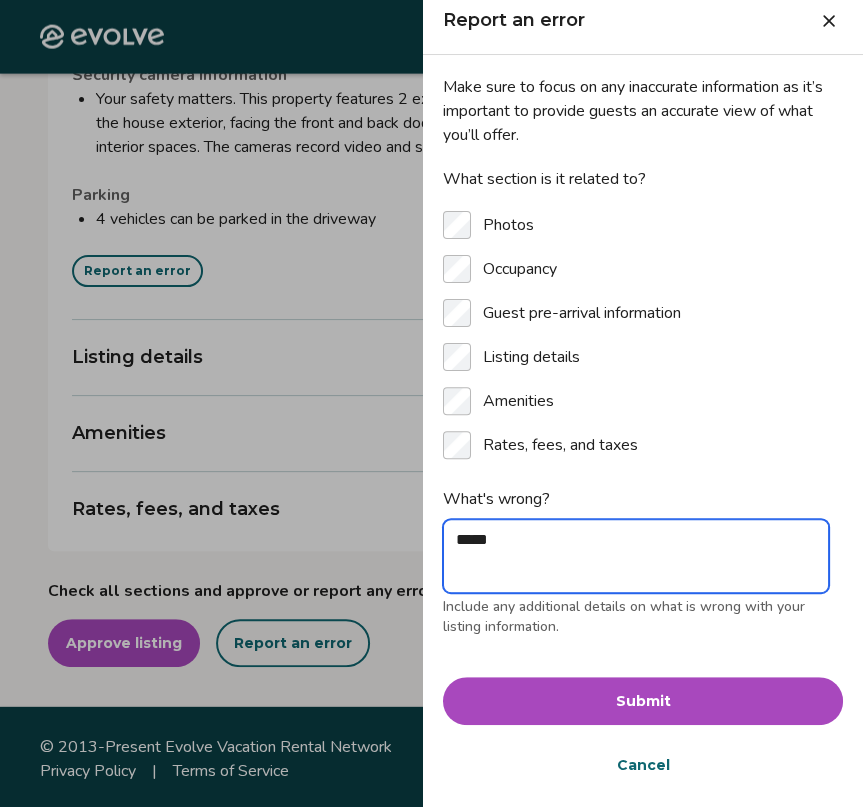 type on "*" 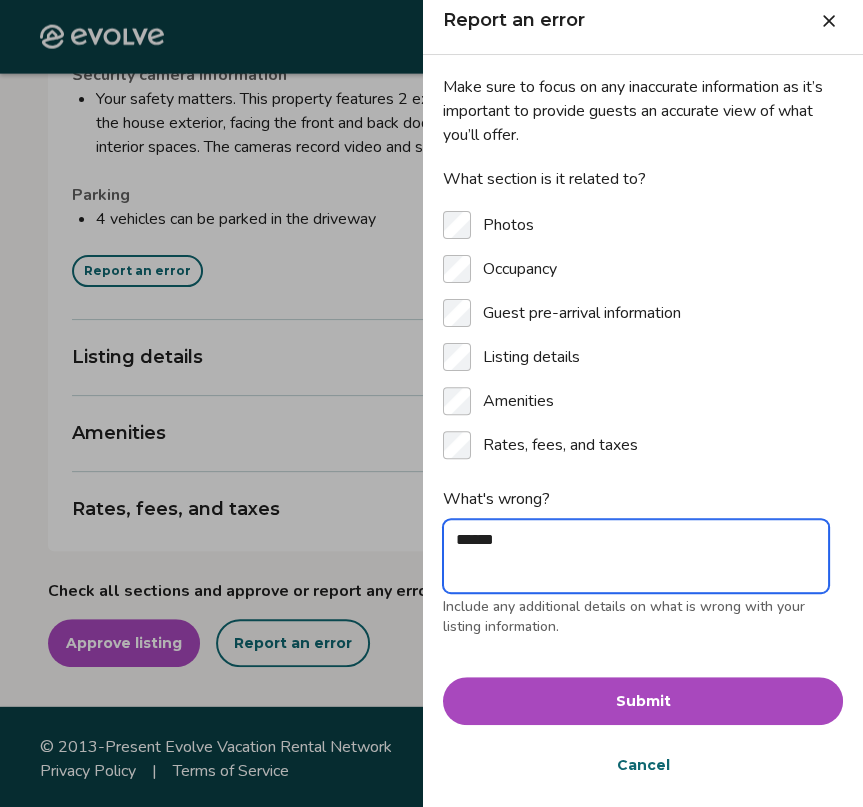 type on "*" 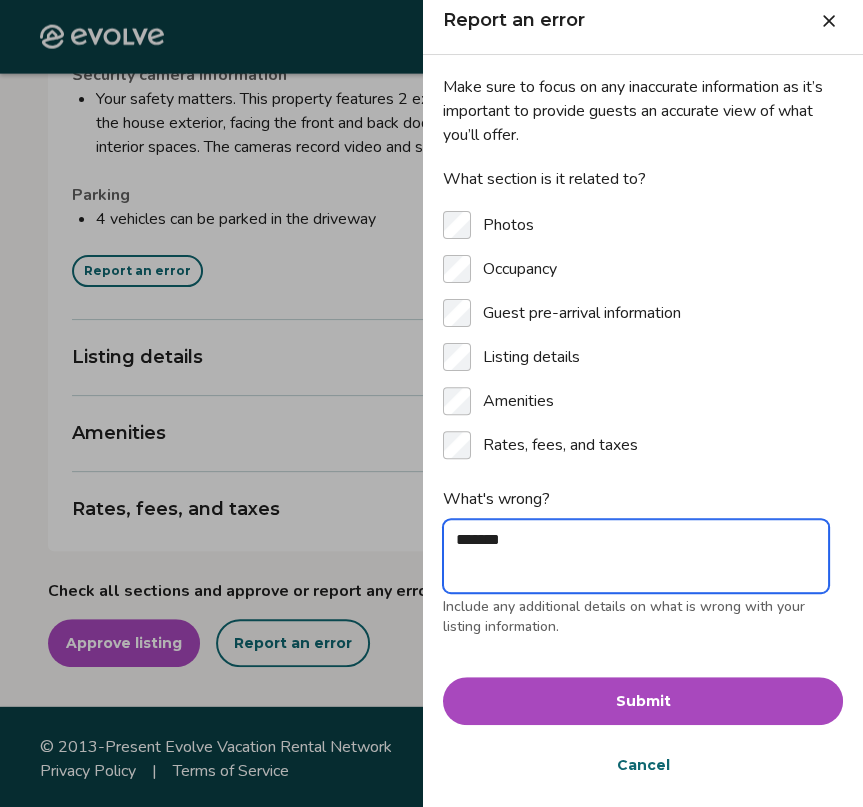 type on "*" 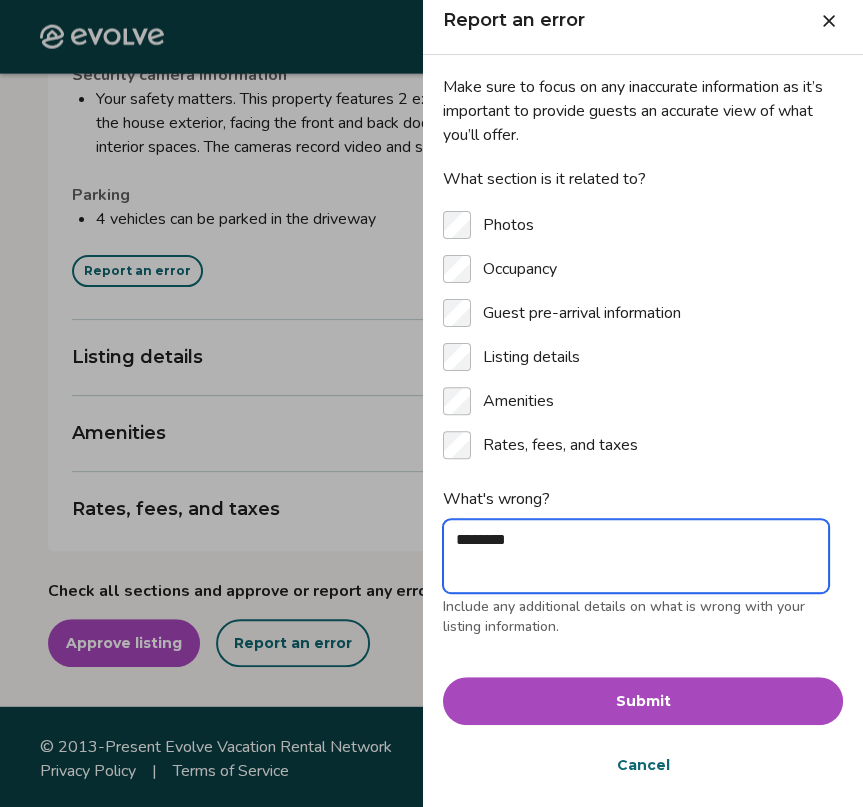 type on "*" 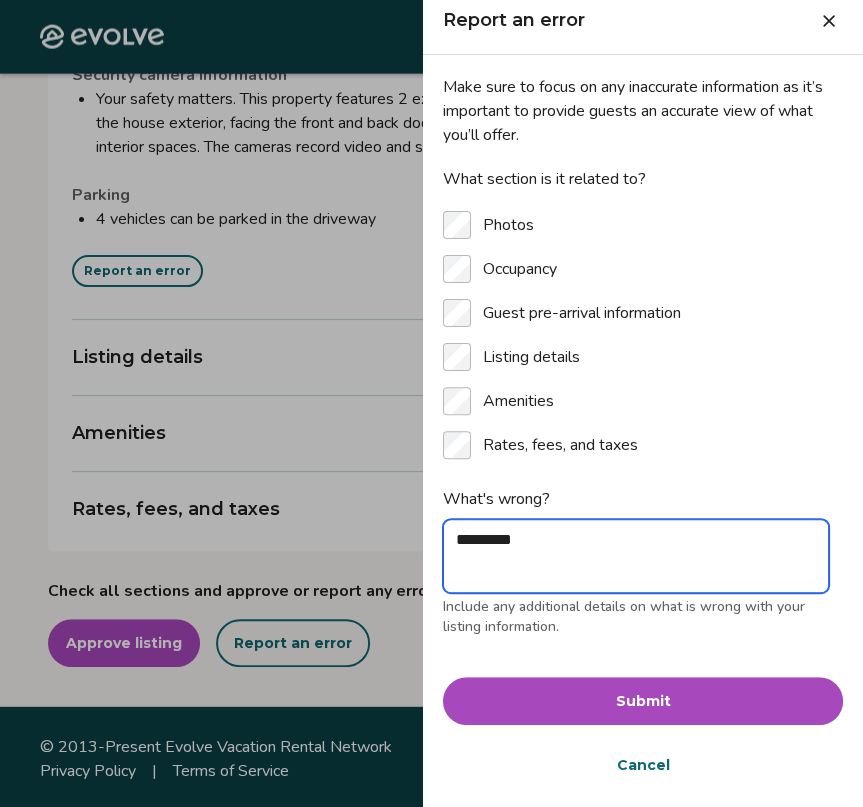 type on "*" 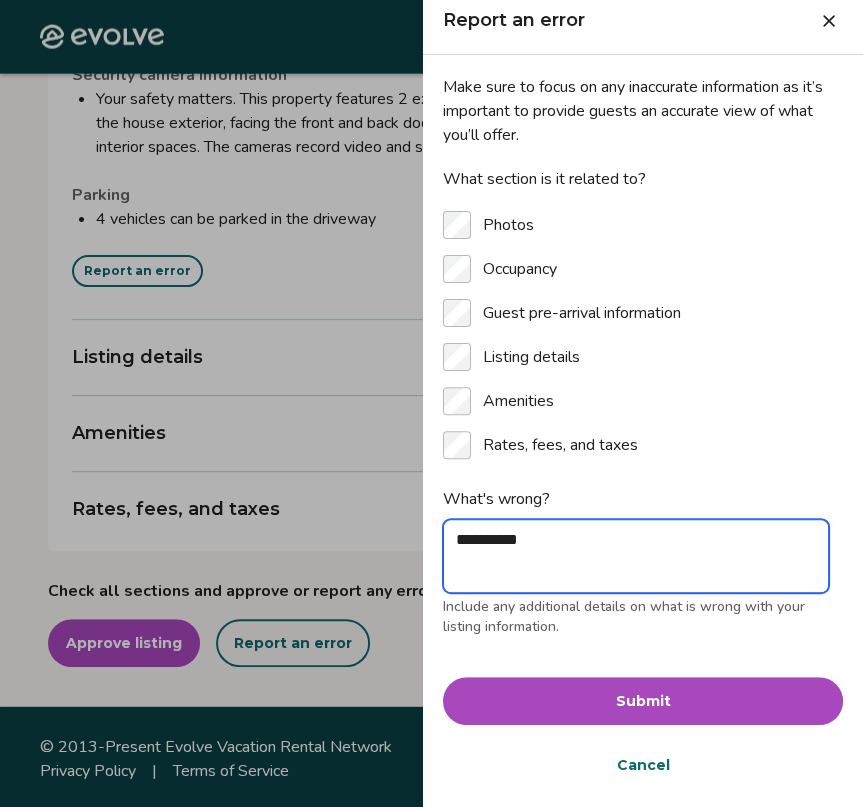 type on "*" 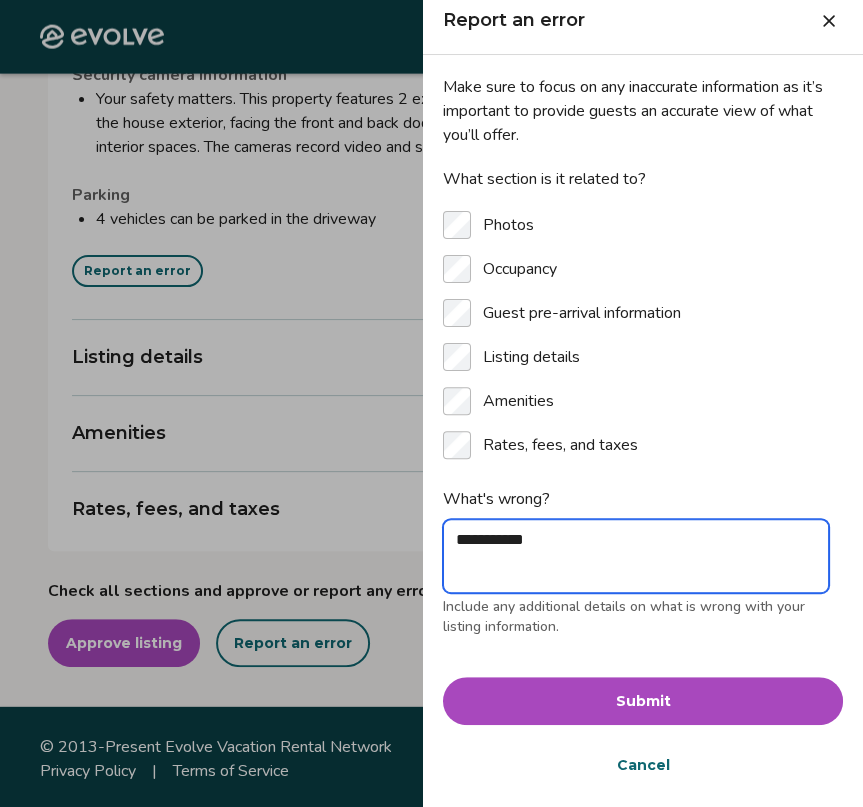 type on "*" 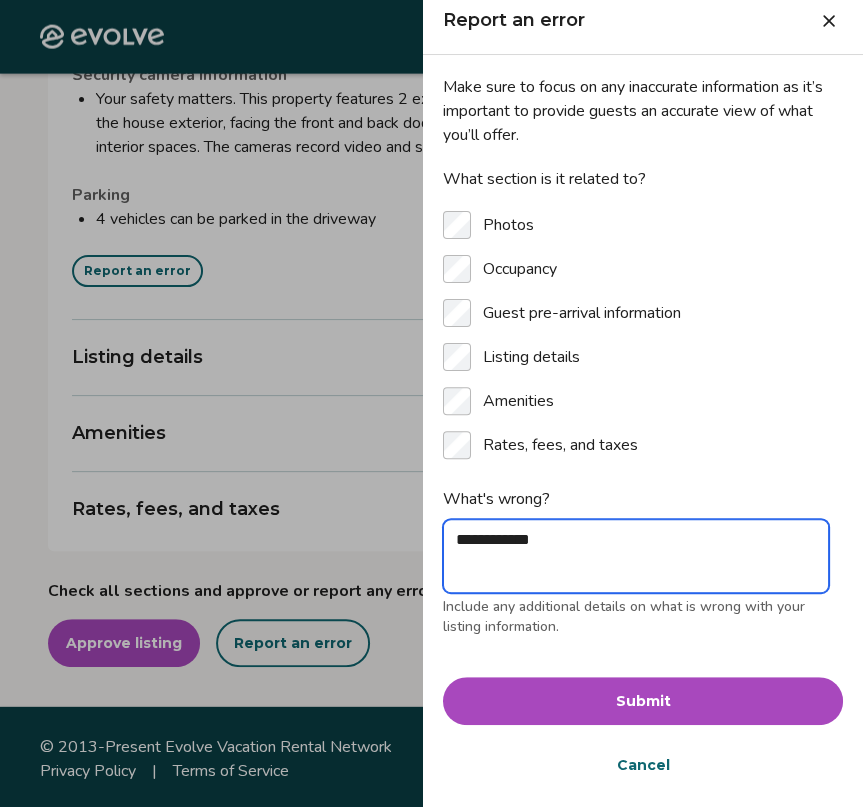 type on "*" 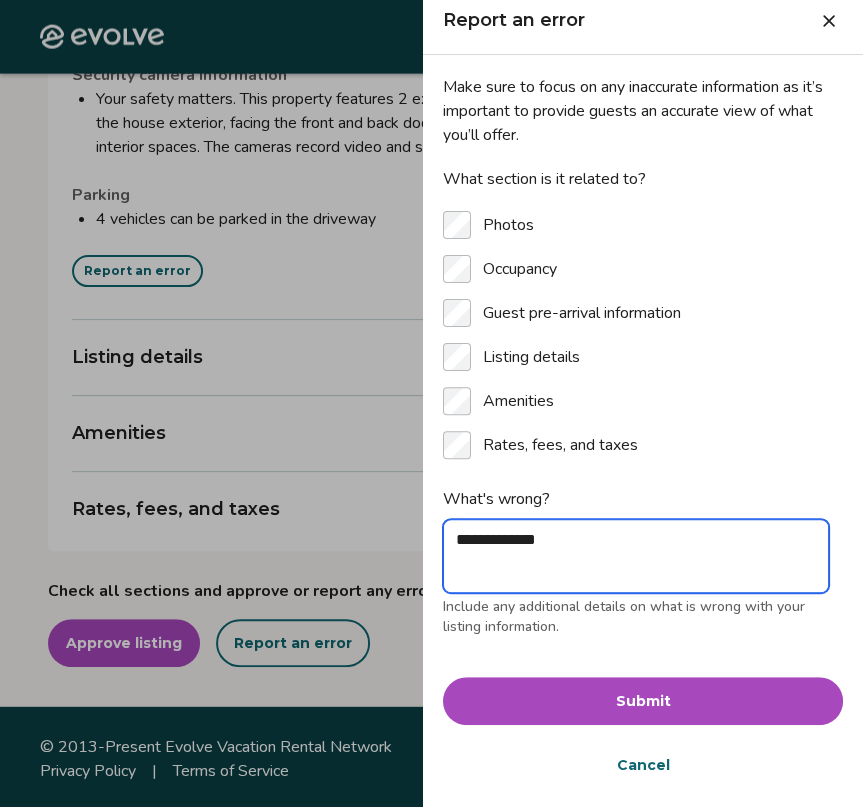 type on "*" 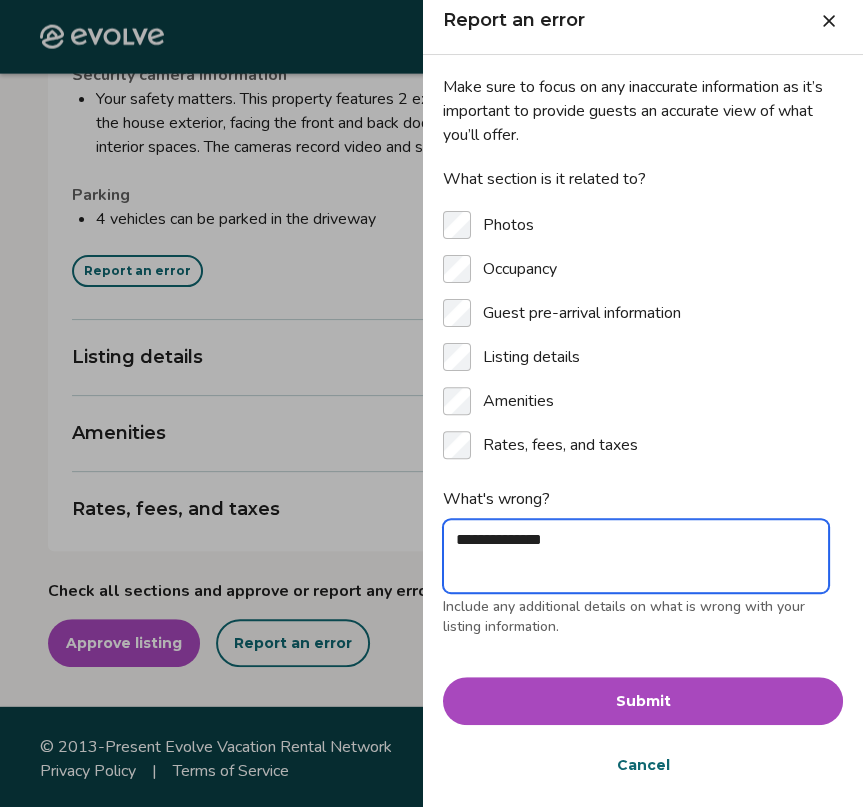 type on "*" 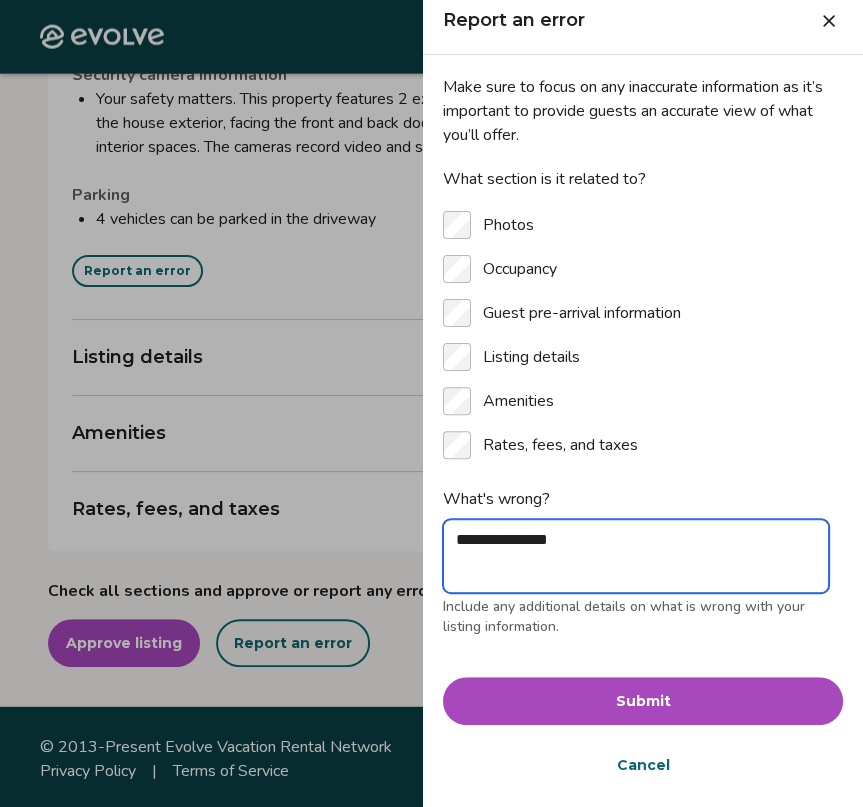 type on "*" 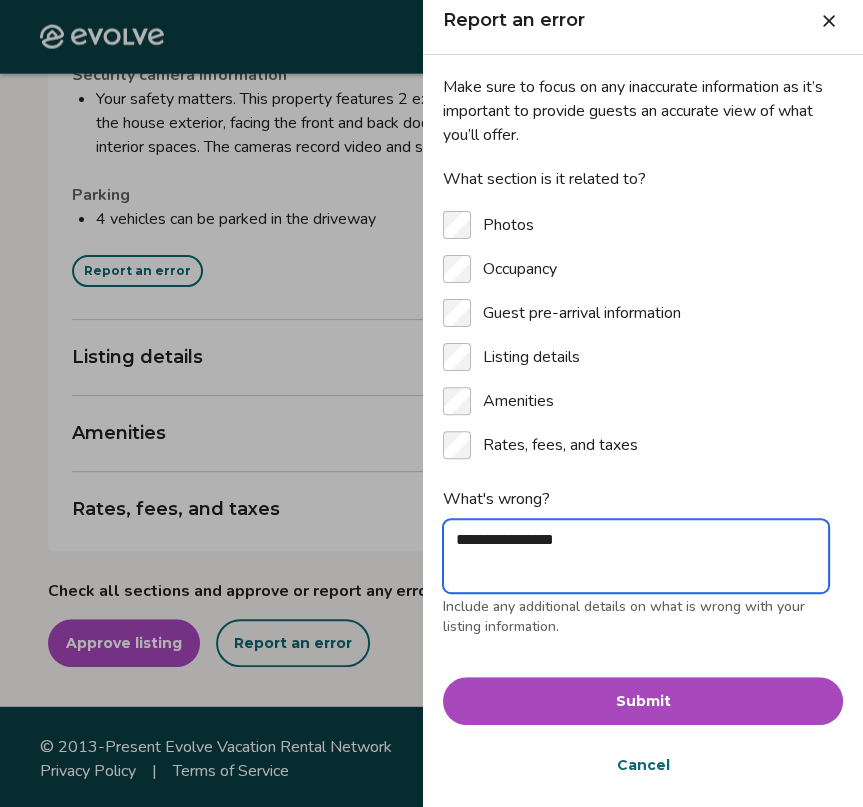 type on "*" 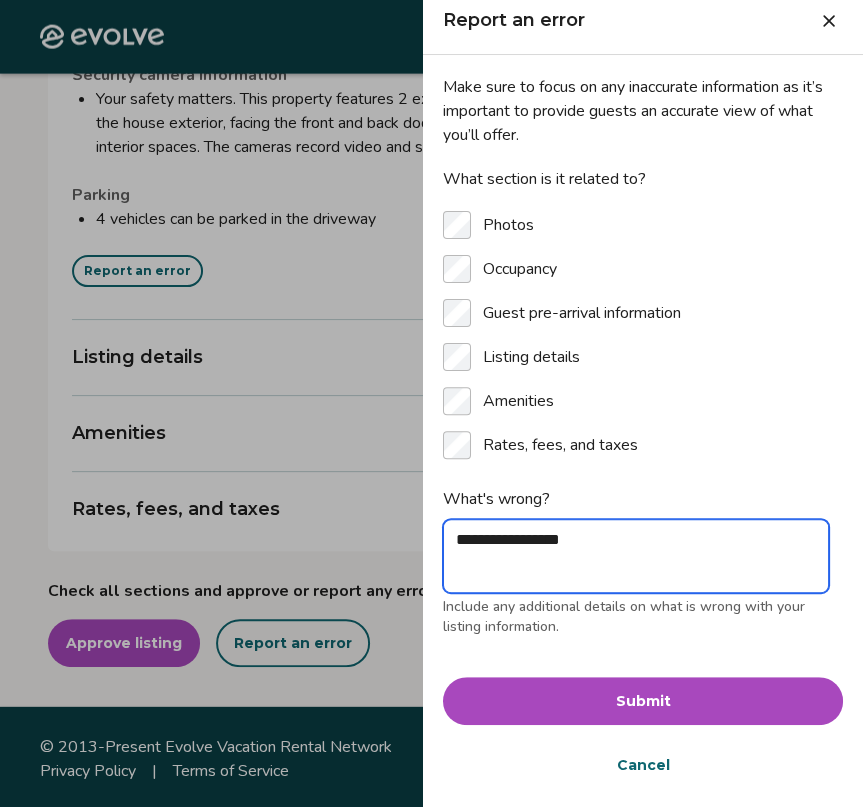 type on "*" 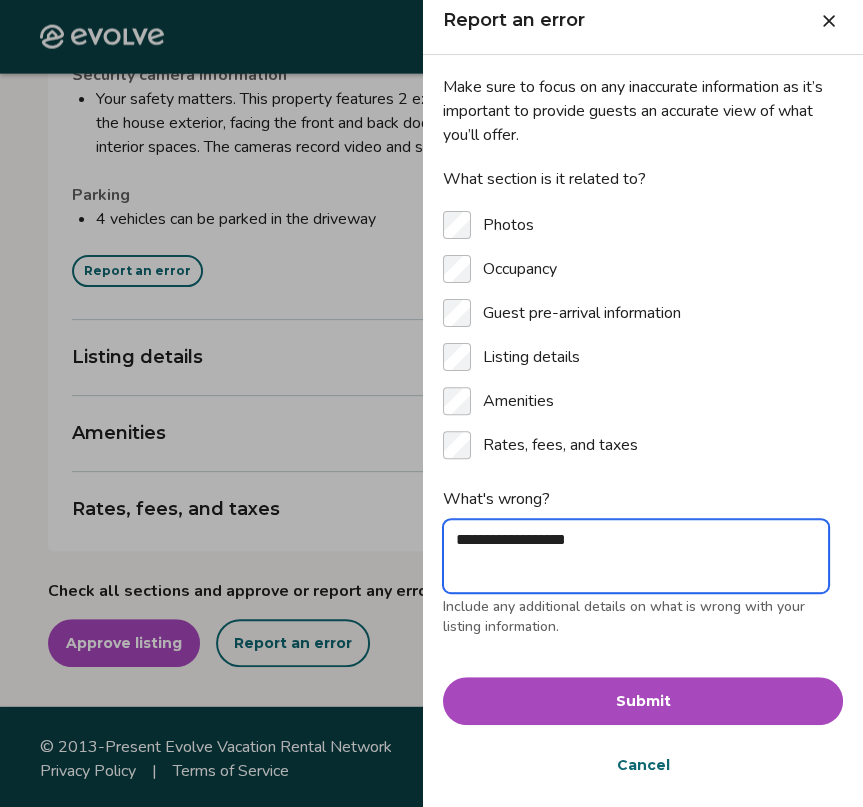 type on "*" 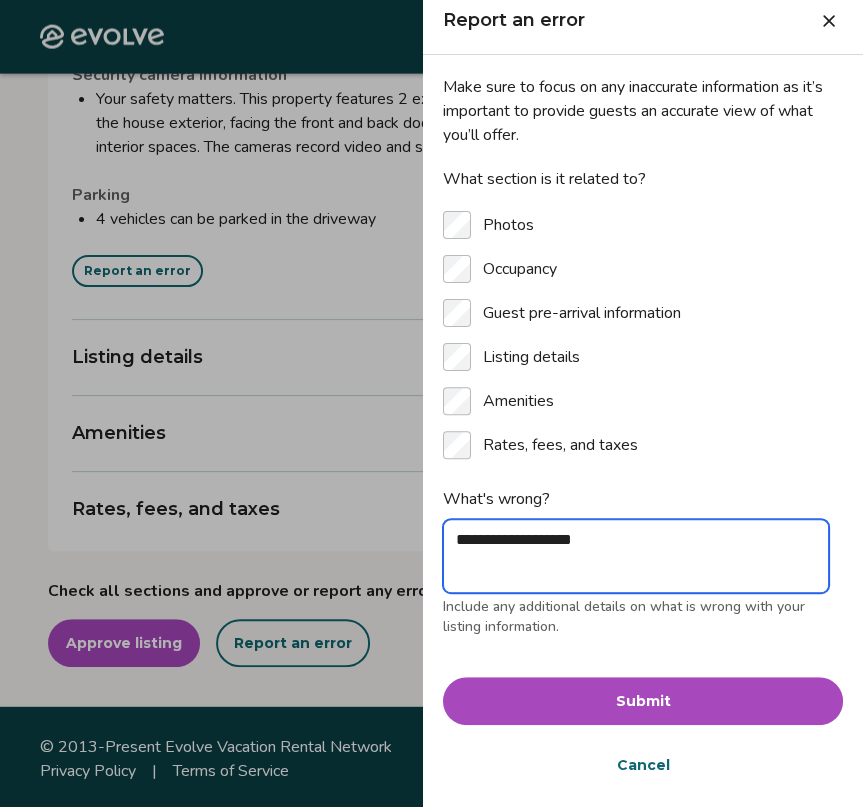 type on "*" 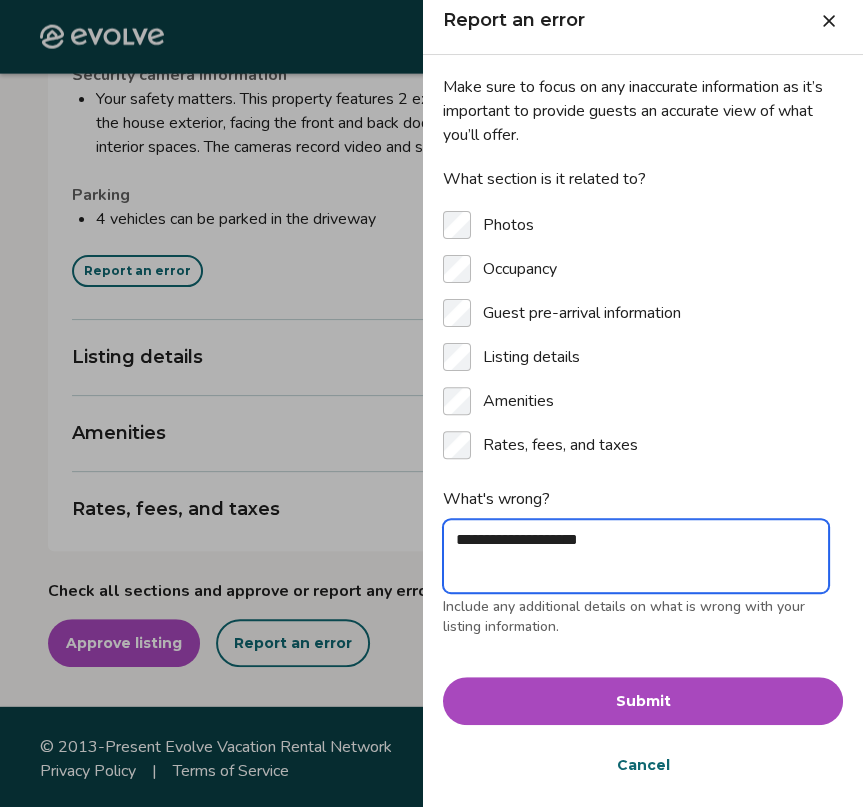 type on "*" 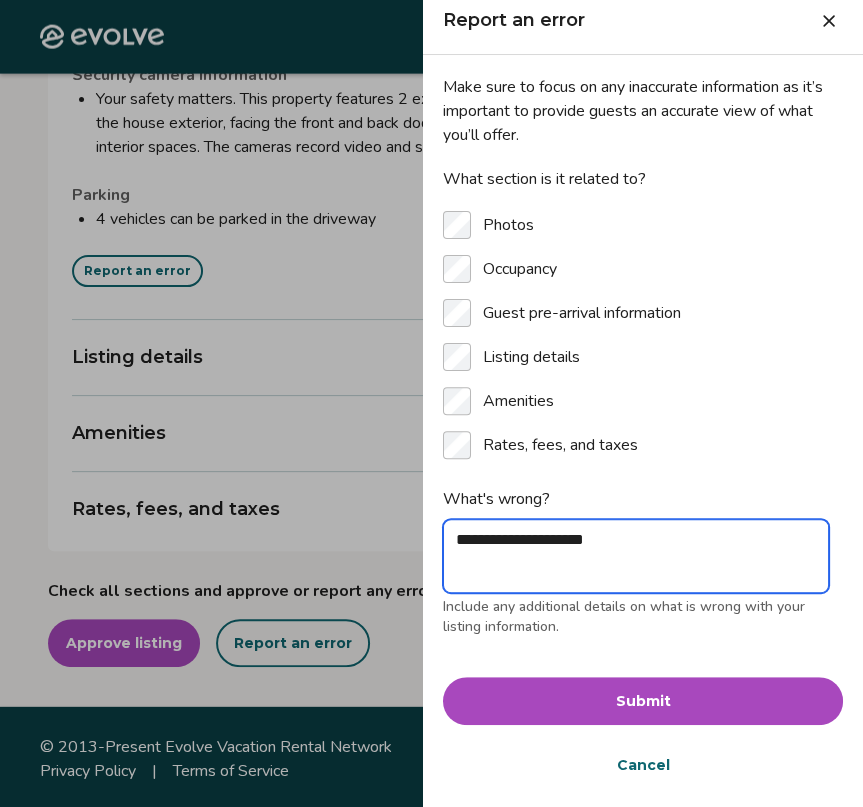 type on "*" 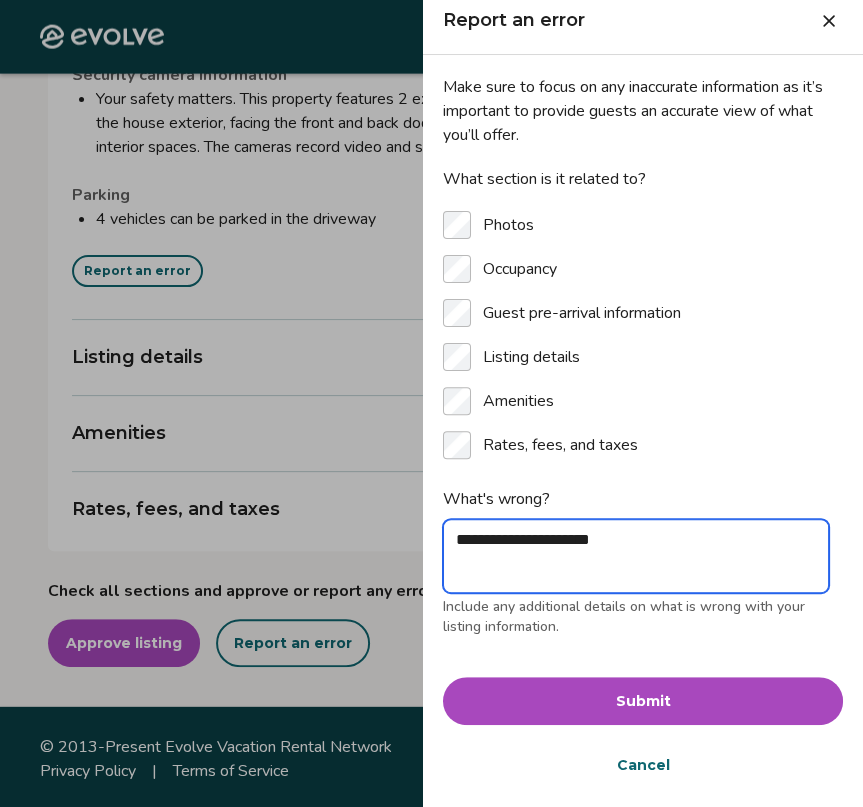 type on "*" 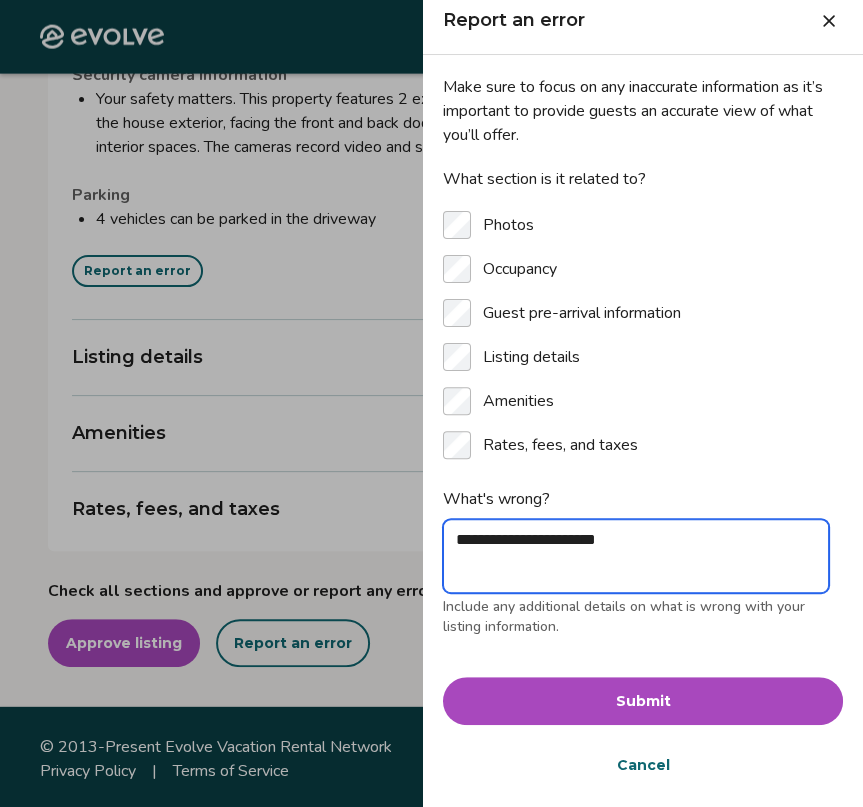 type on "*" 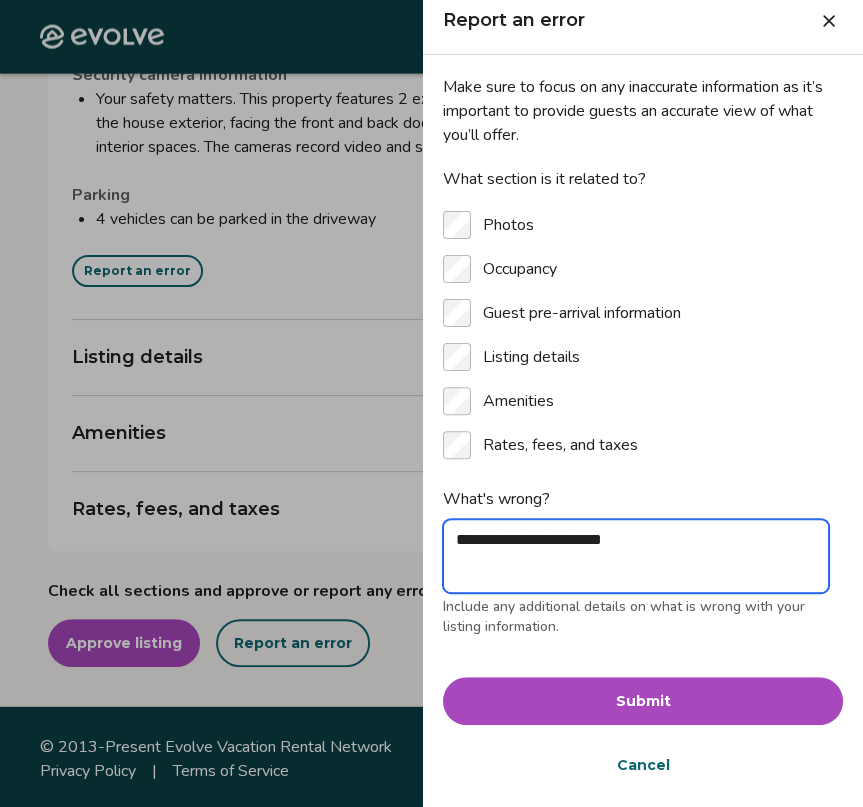 type on "*" 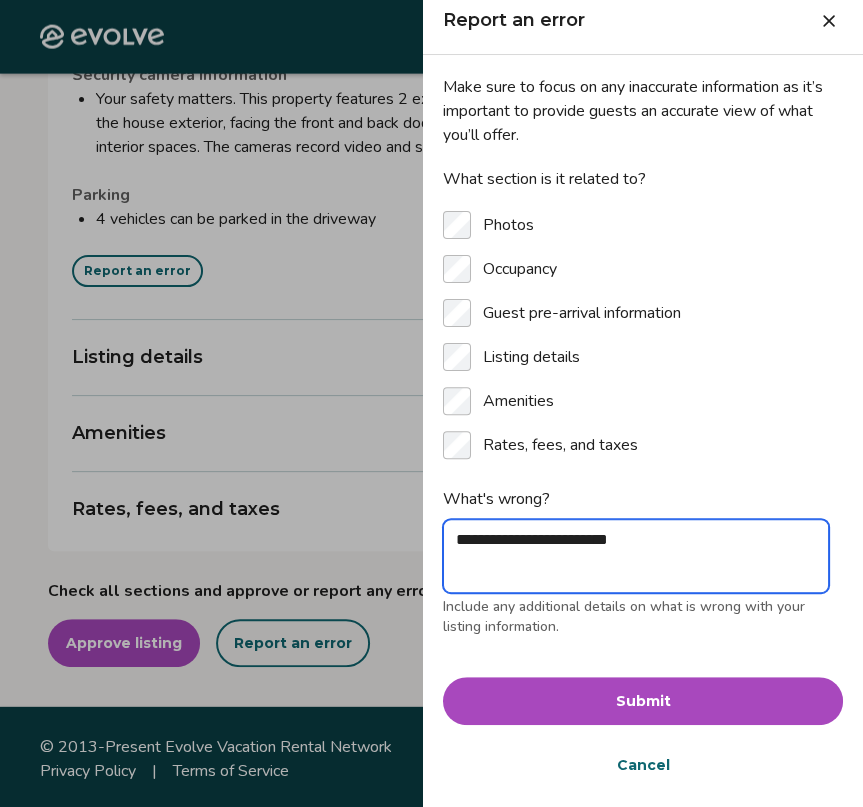 type on "*" 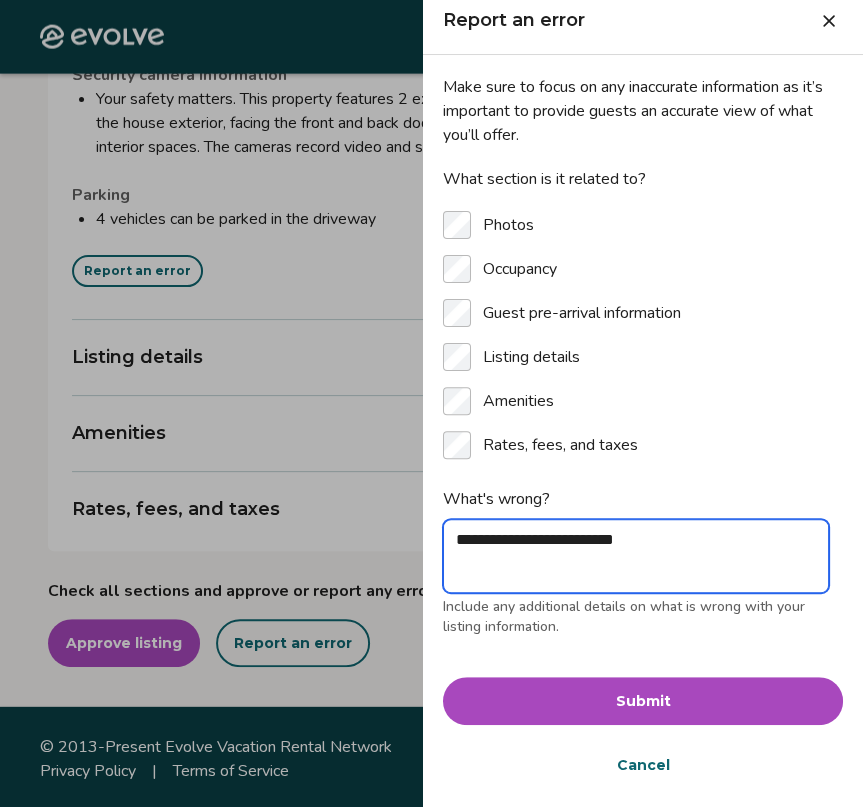 type on "*" 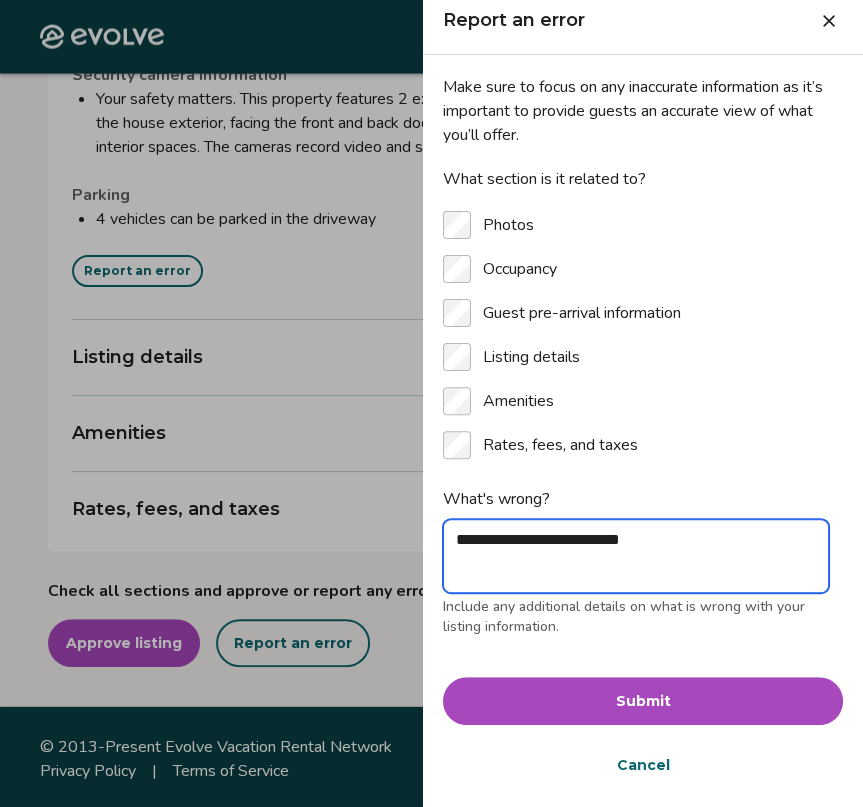 type on "*" 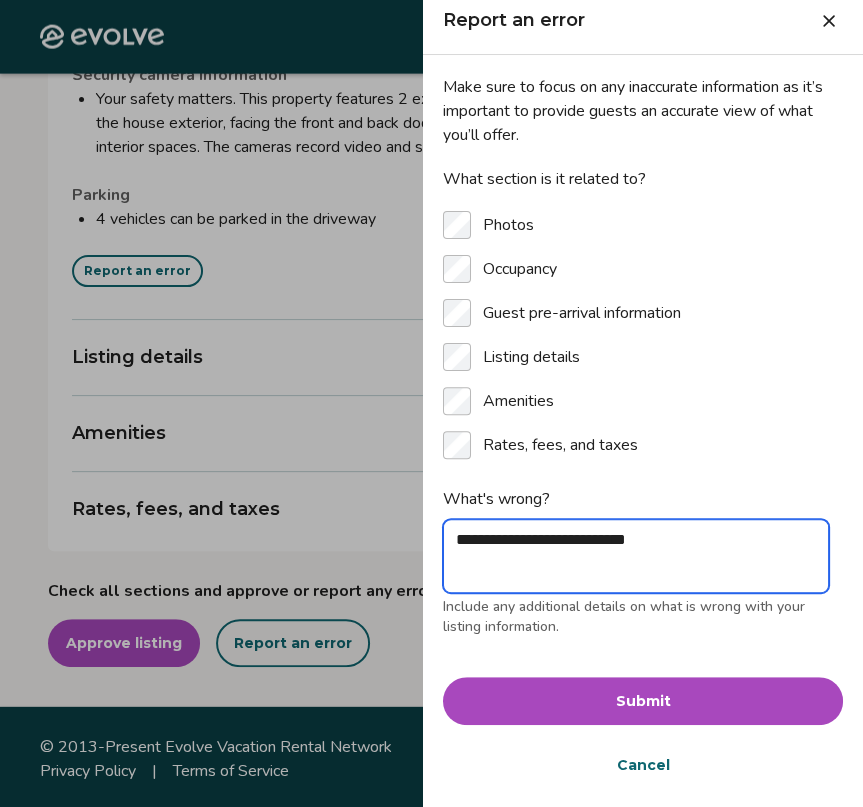 type on "*" 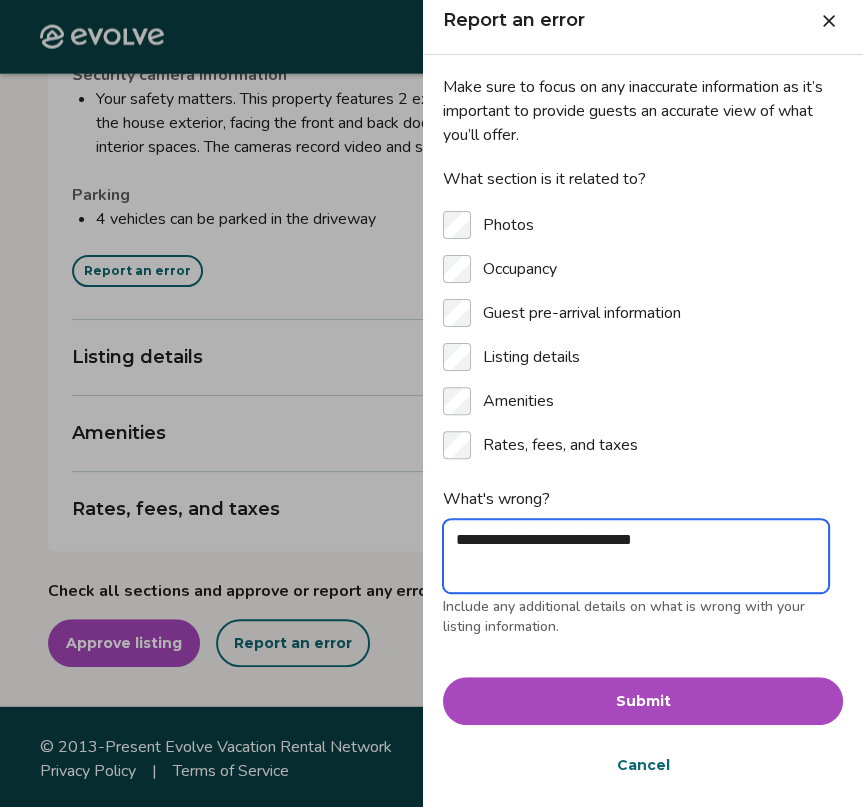 type on "*" 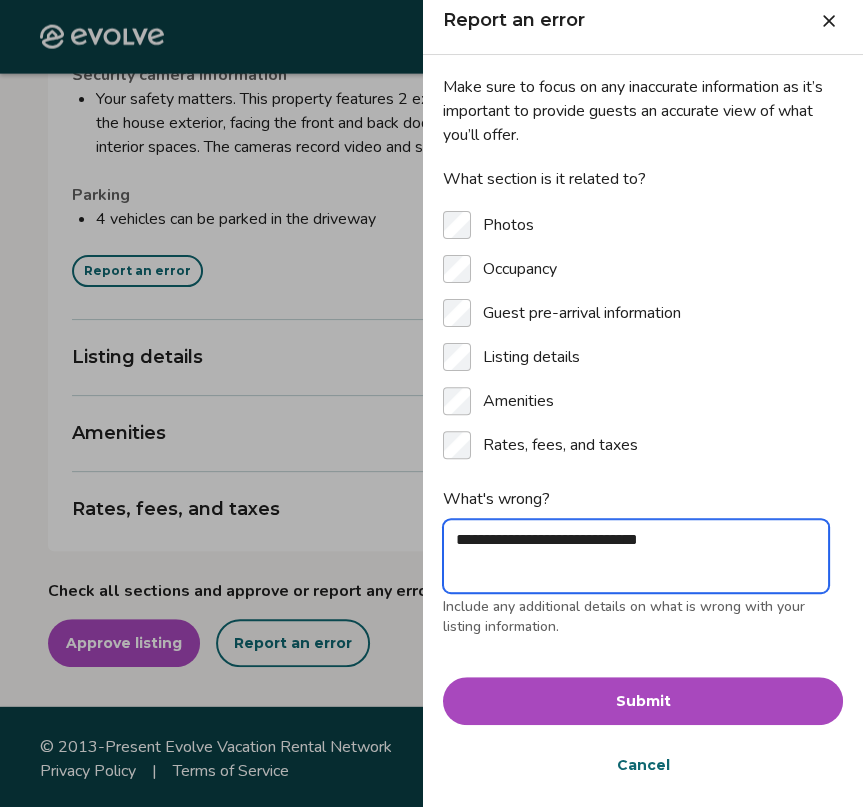 type on "*" 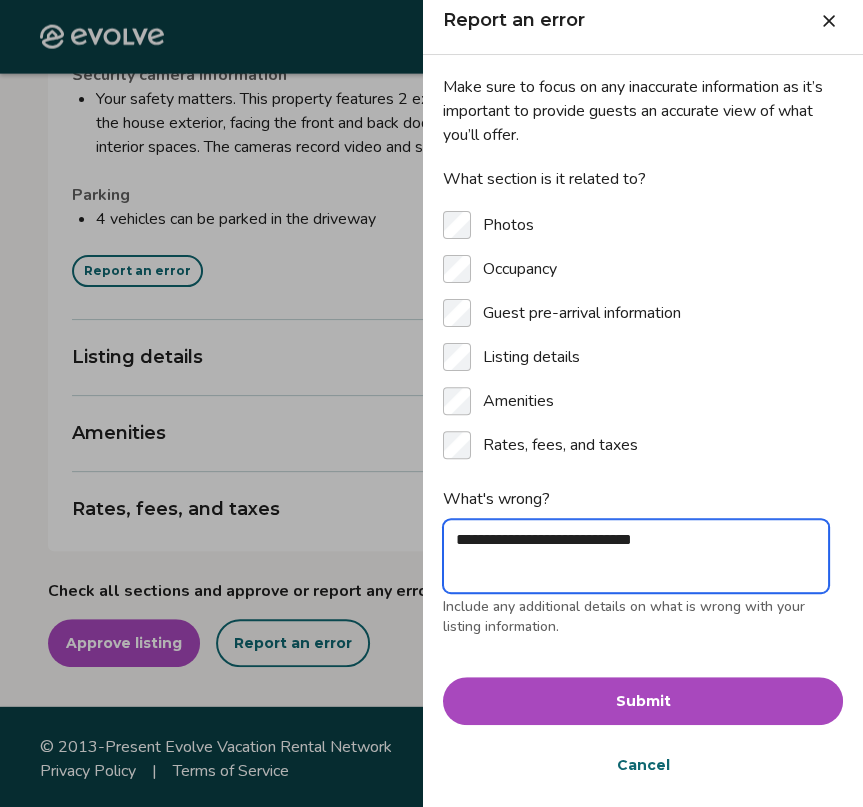 type on "*" 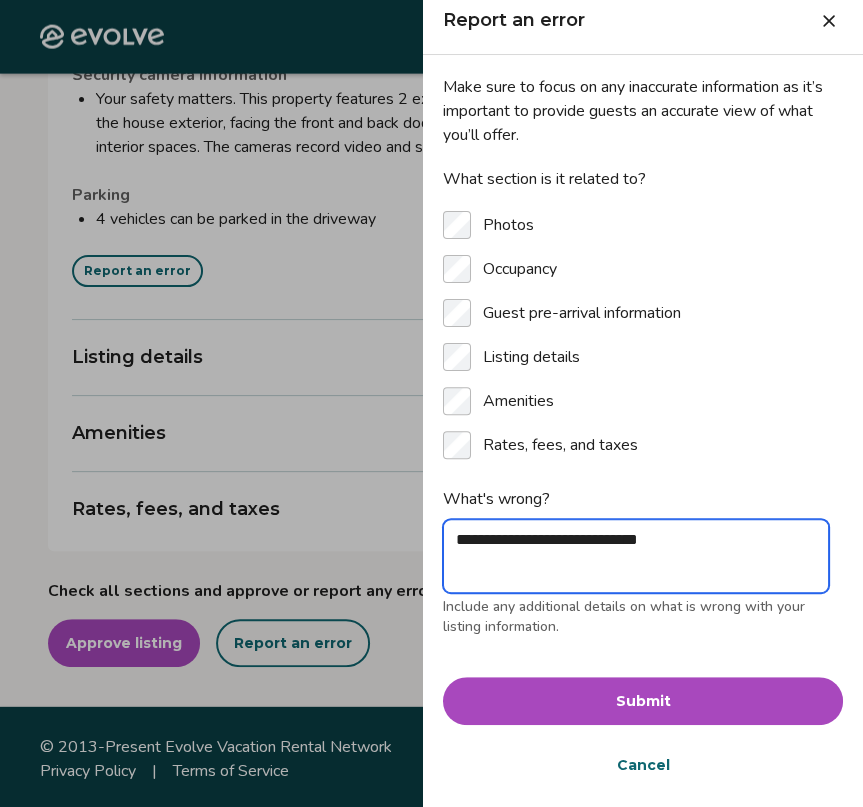 type on "*" 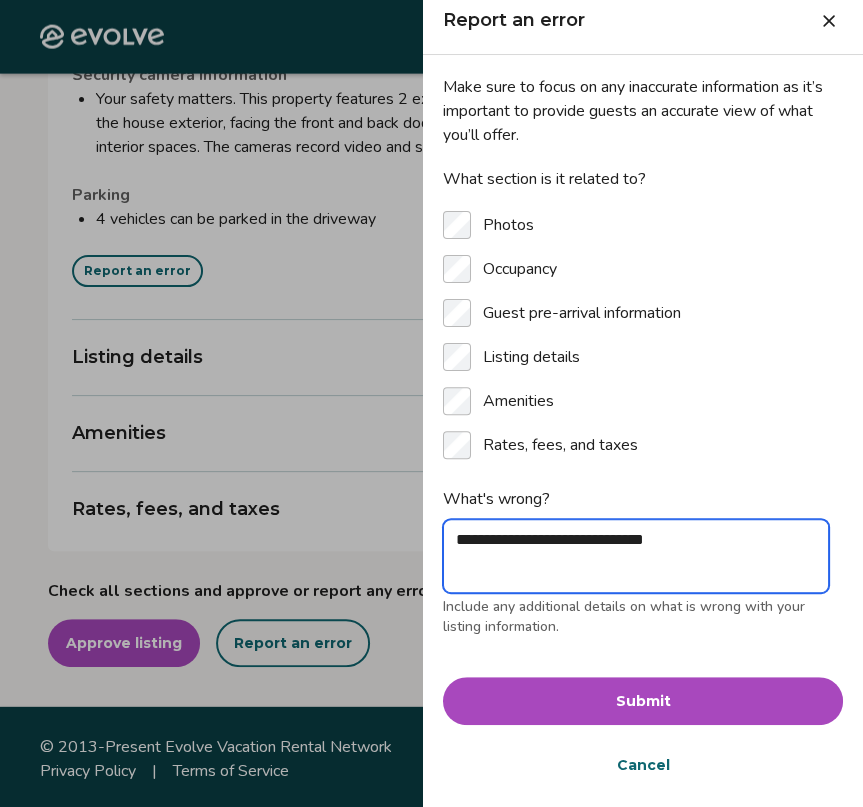 type on "*" 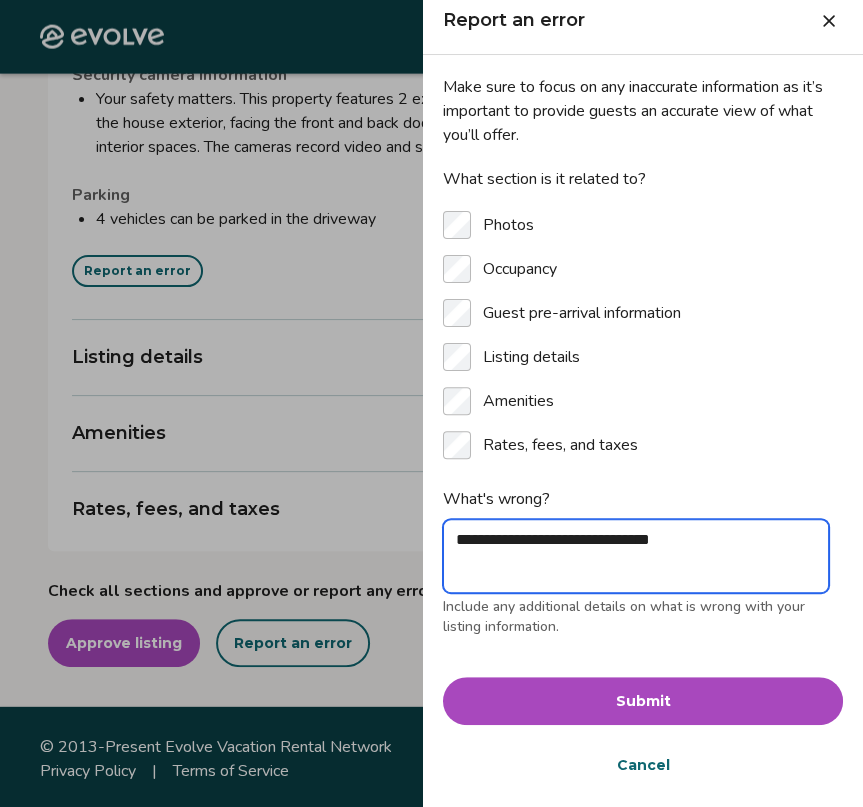 type on "*" 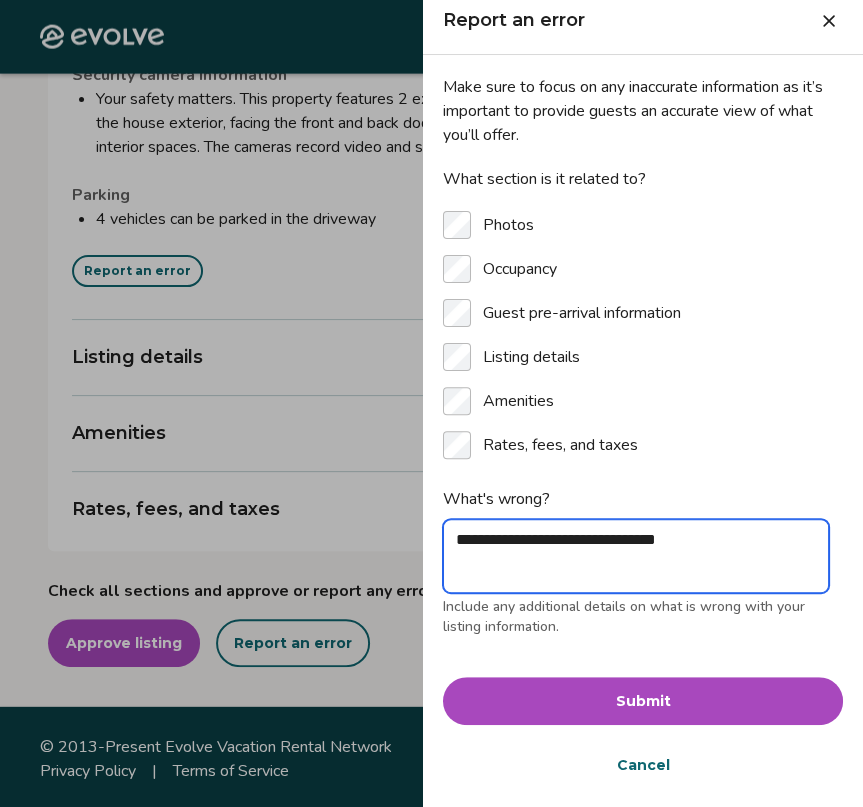 type on "*" 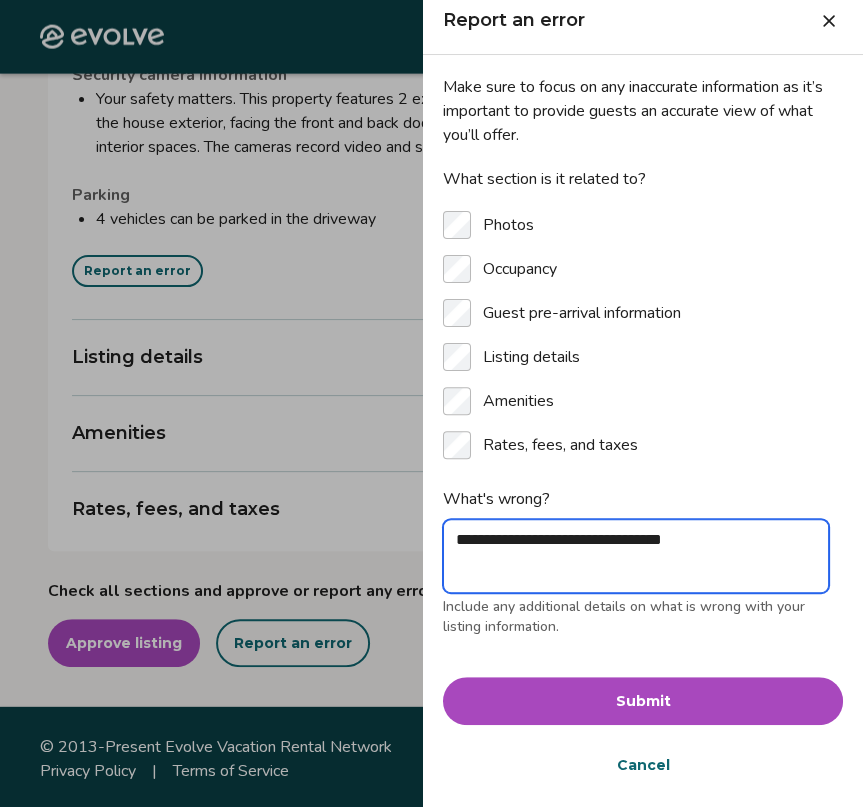 type on "*" 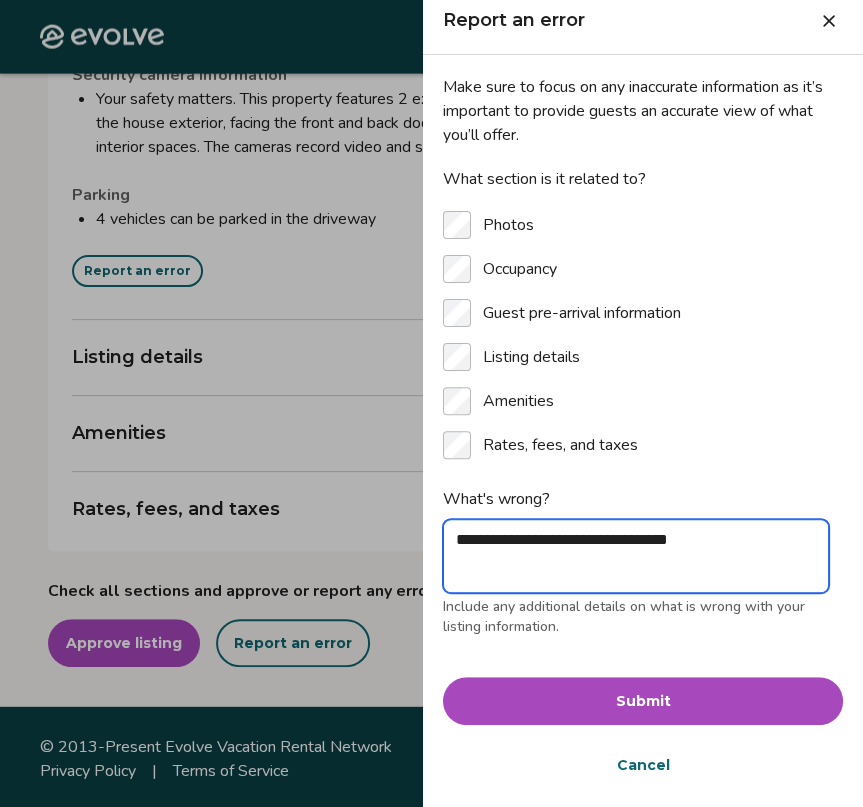 type on "*" 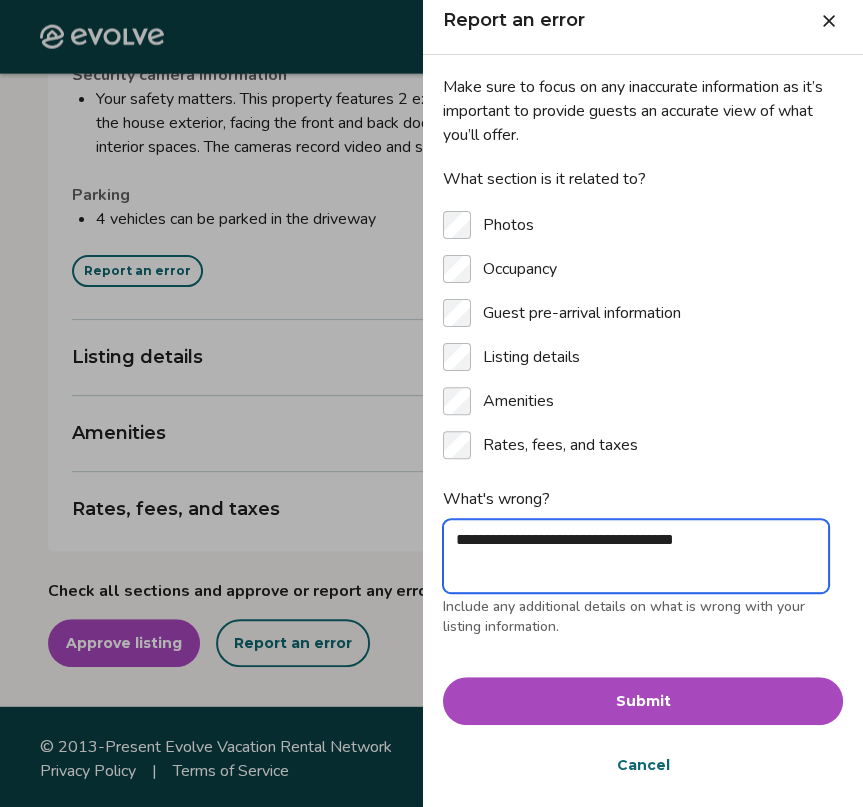 type on "*" 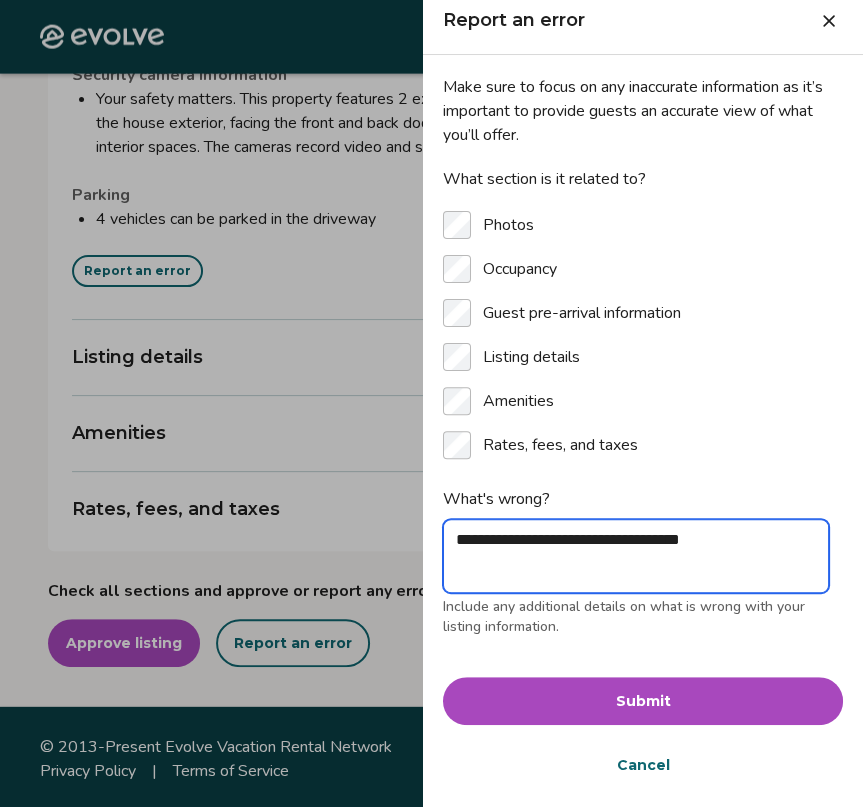 type on "*" 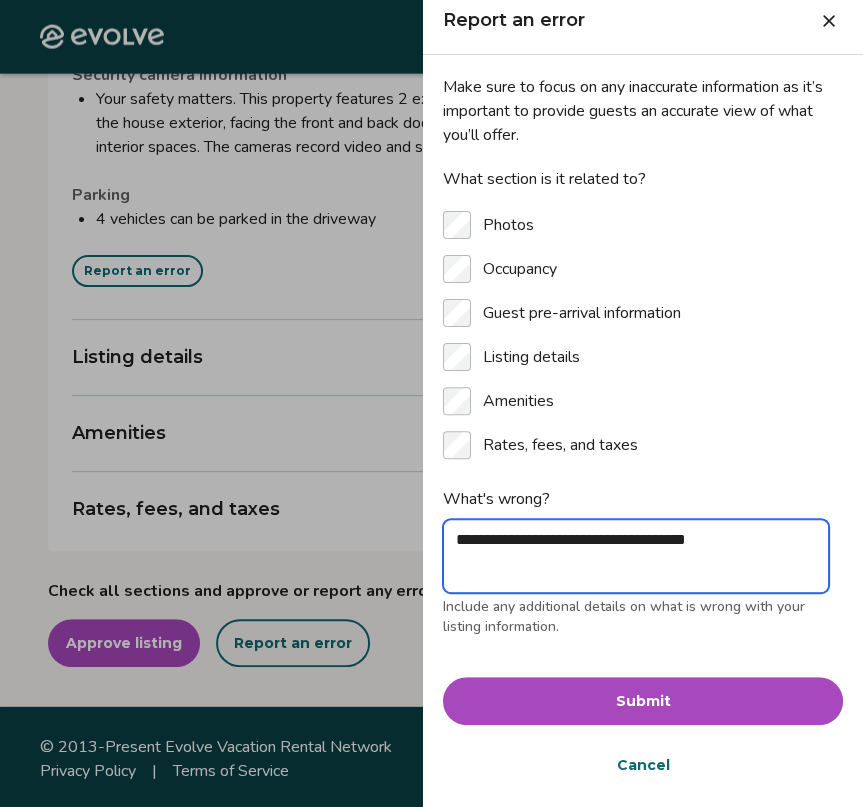 type on "*" 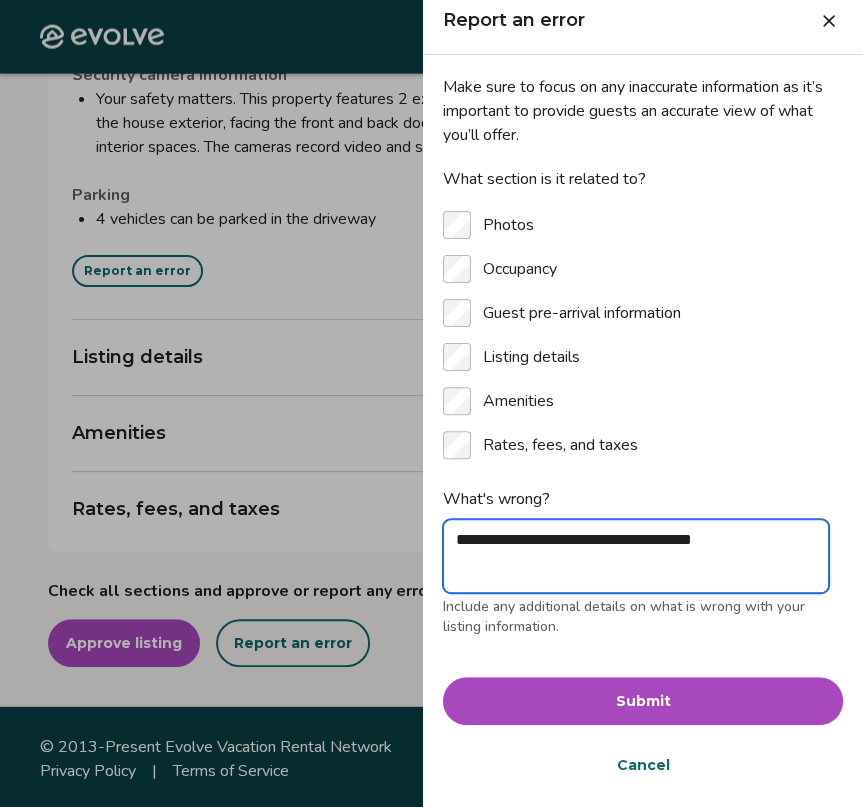 type on "*" 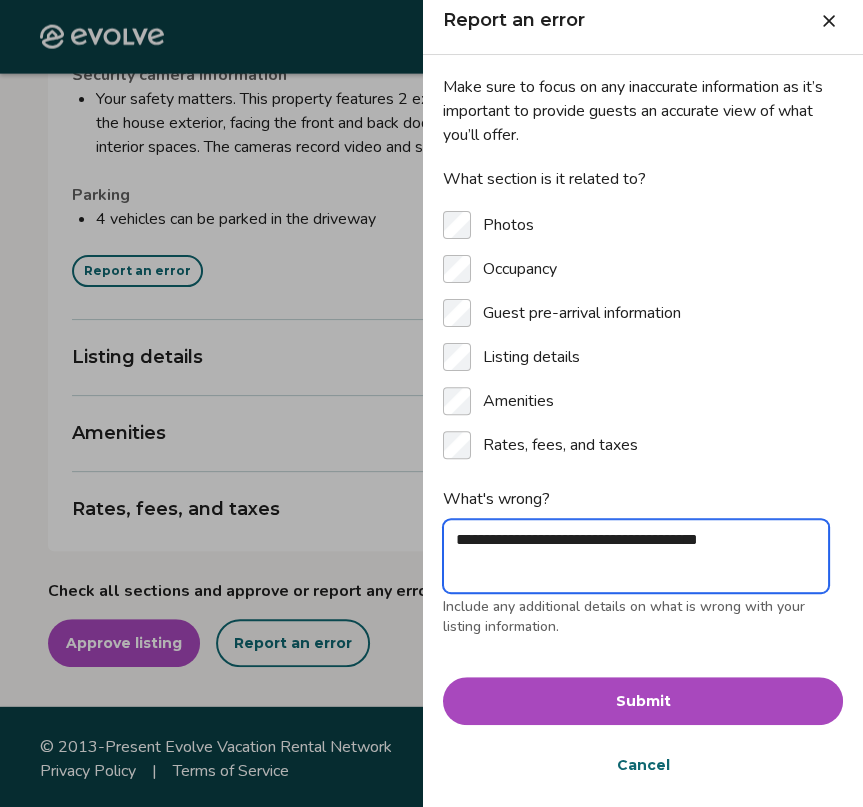 type on "*" 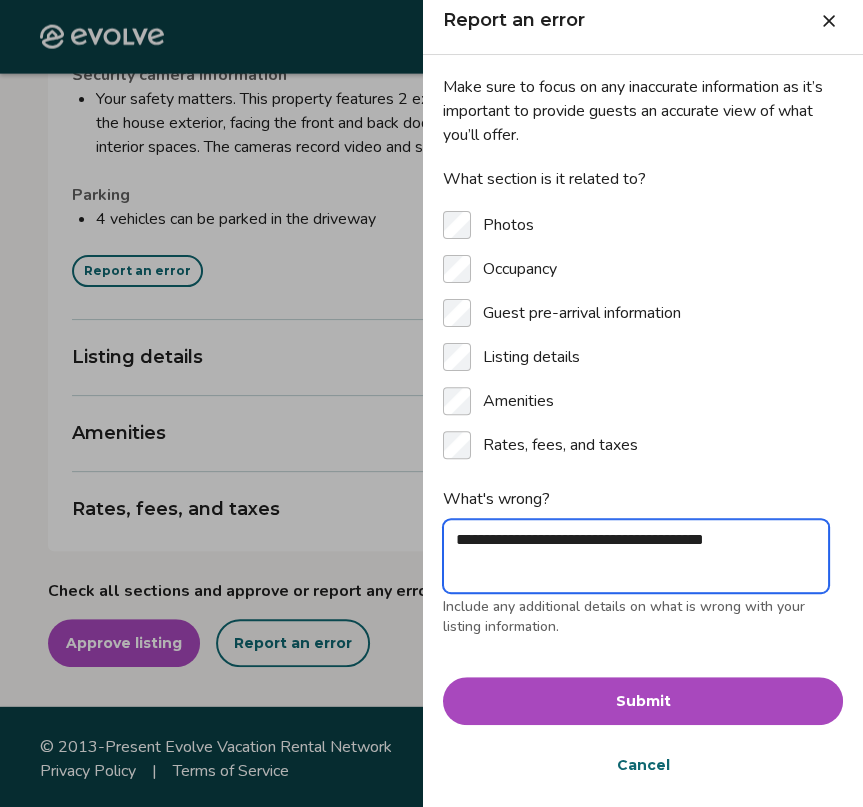 type on "*" 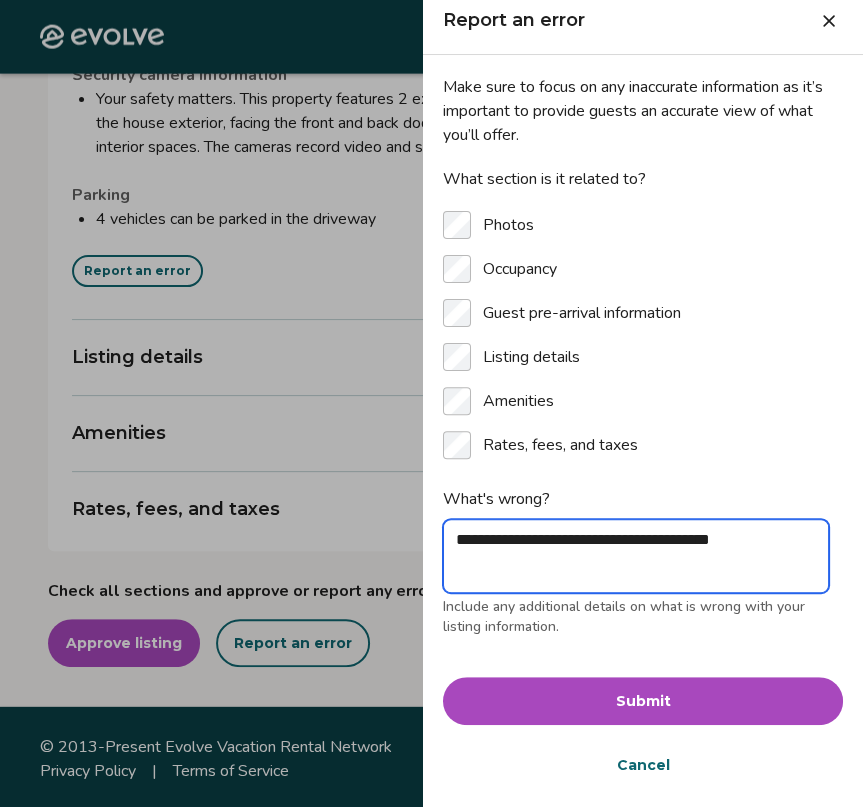 type on "*" 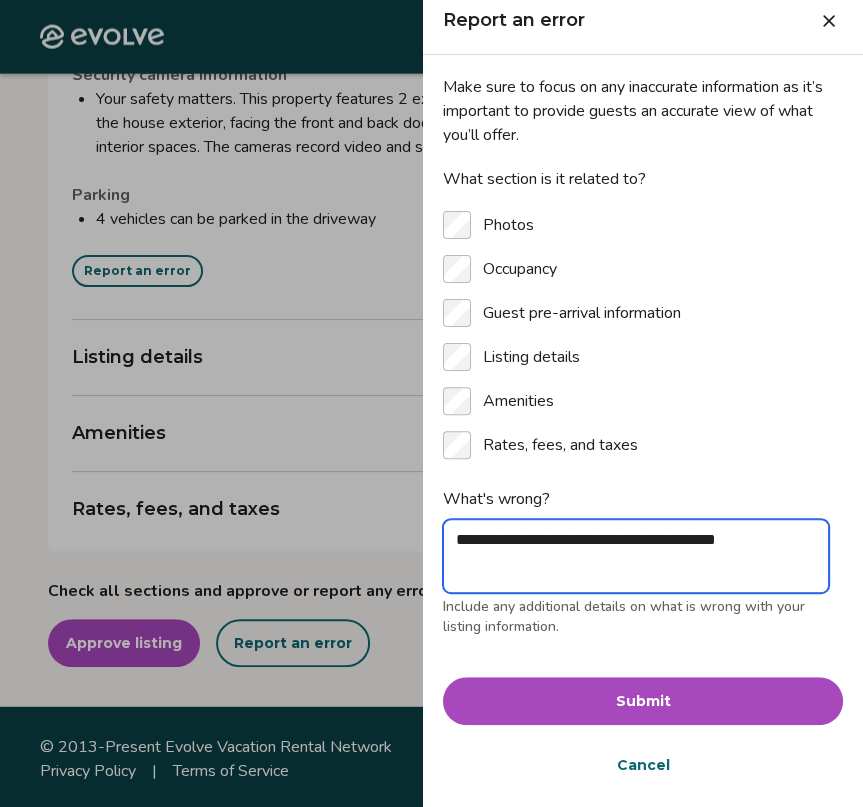type on "*" 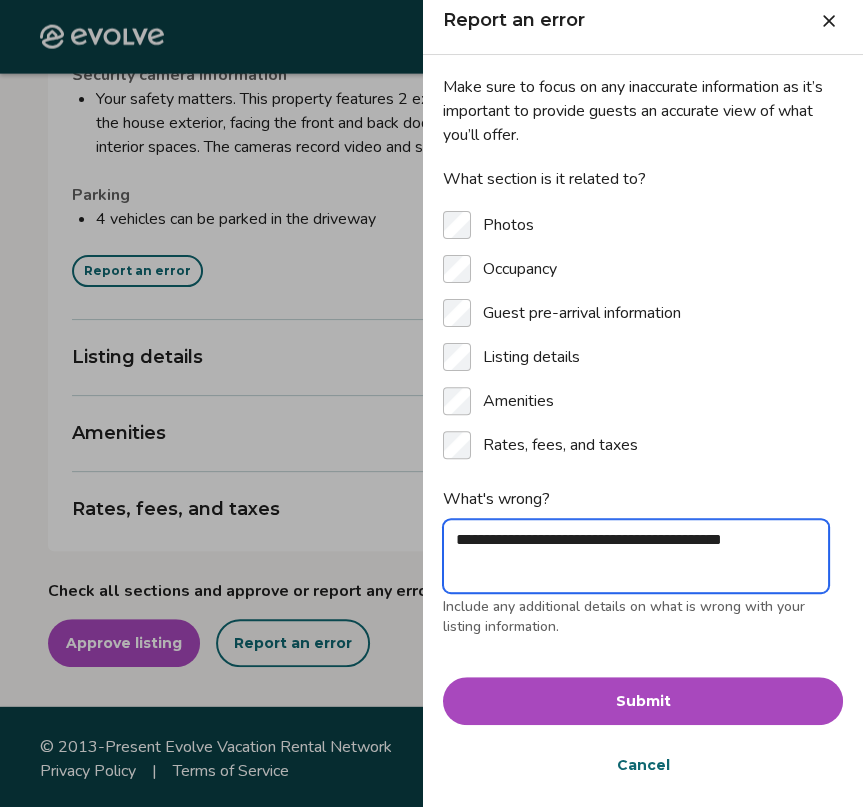 type on "*" 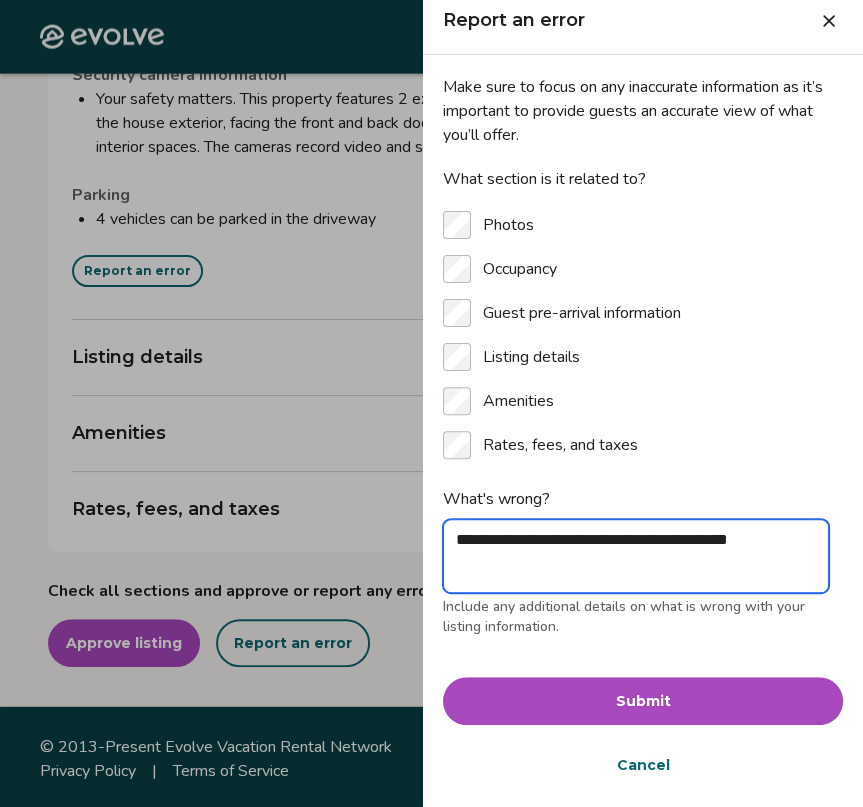 type on "*" 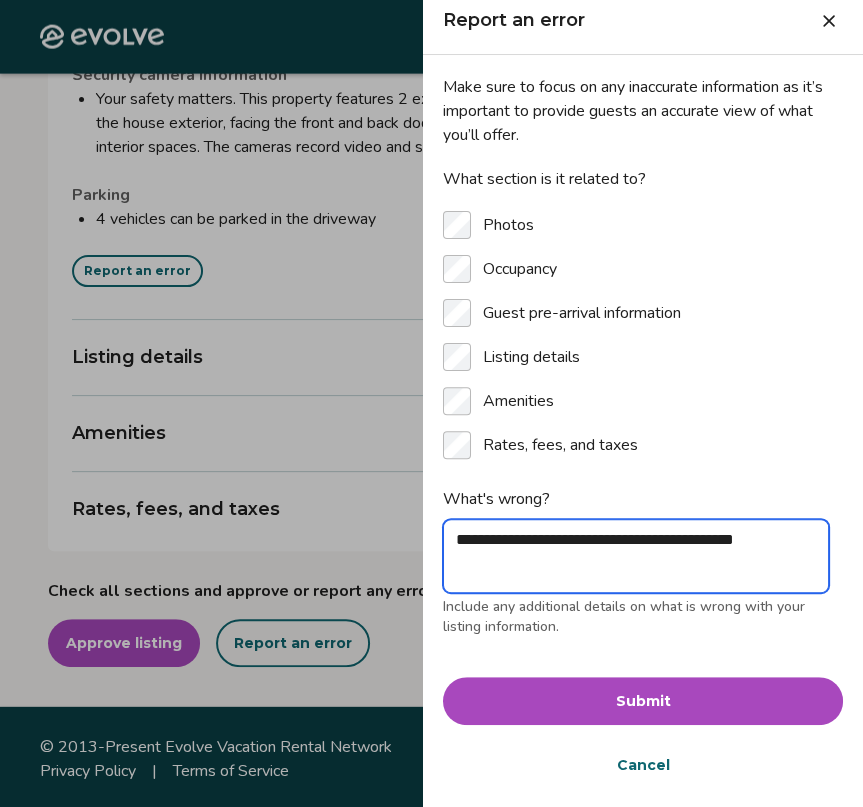 type on "*" 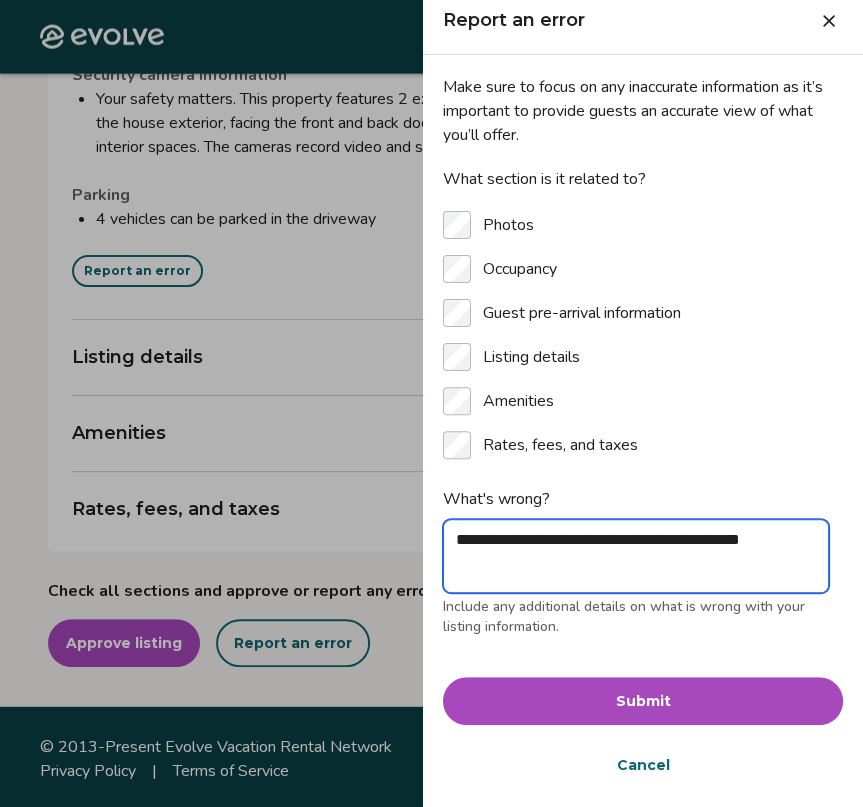 type on "*" 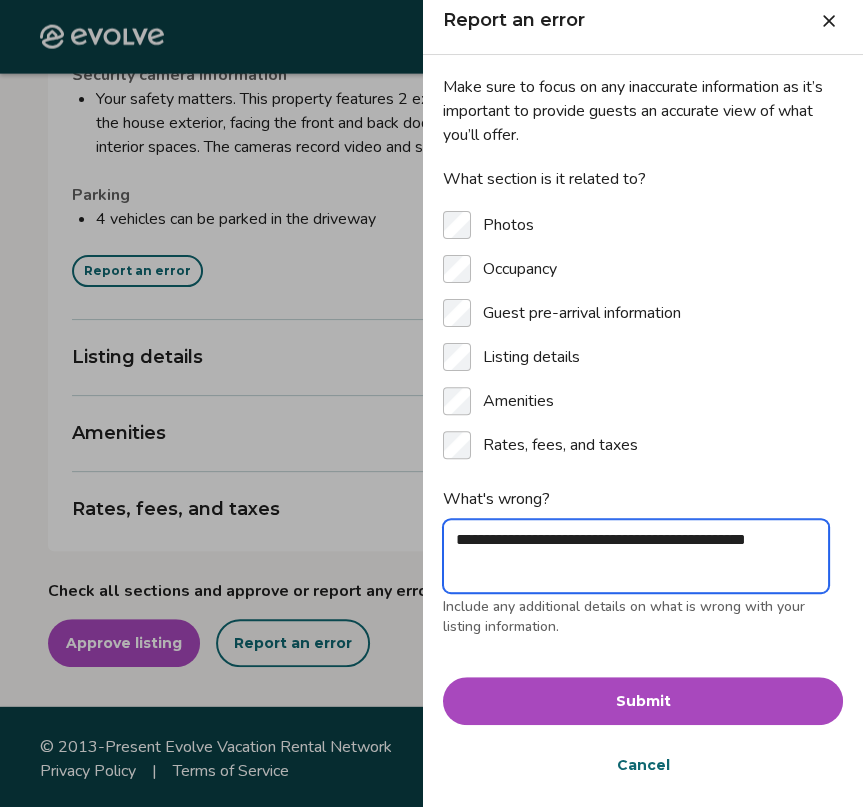 type on "*" 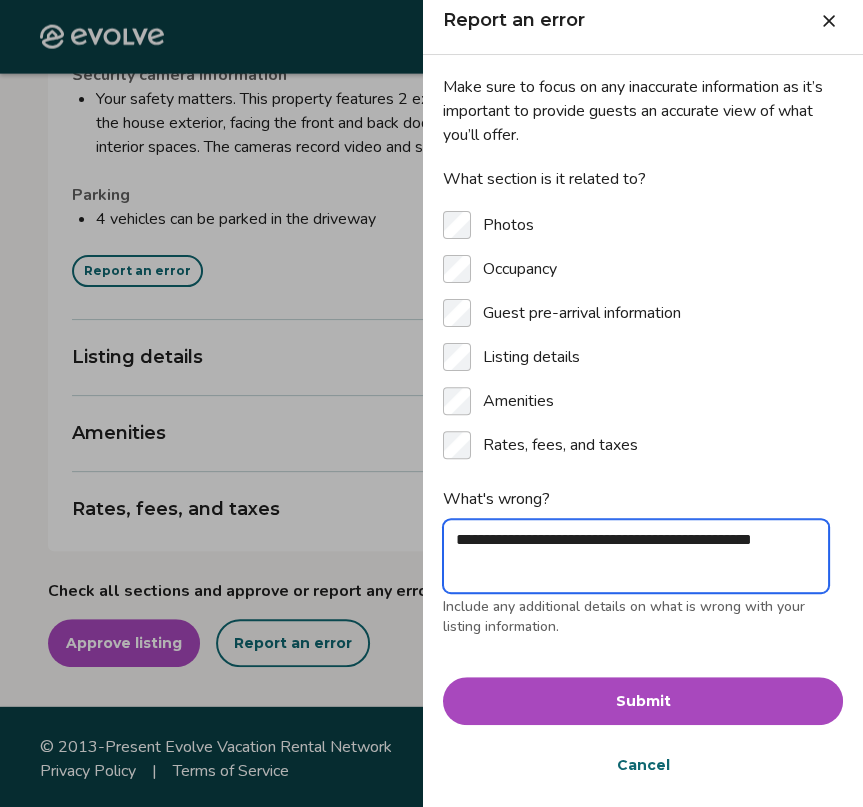 type on "*" 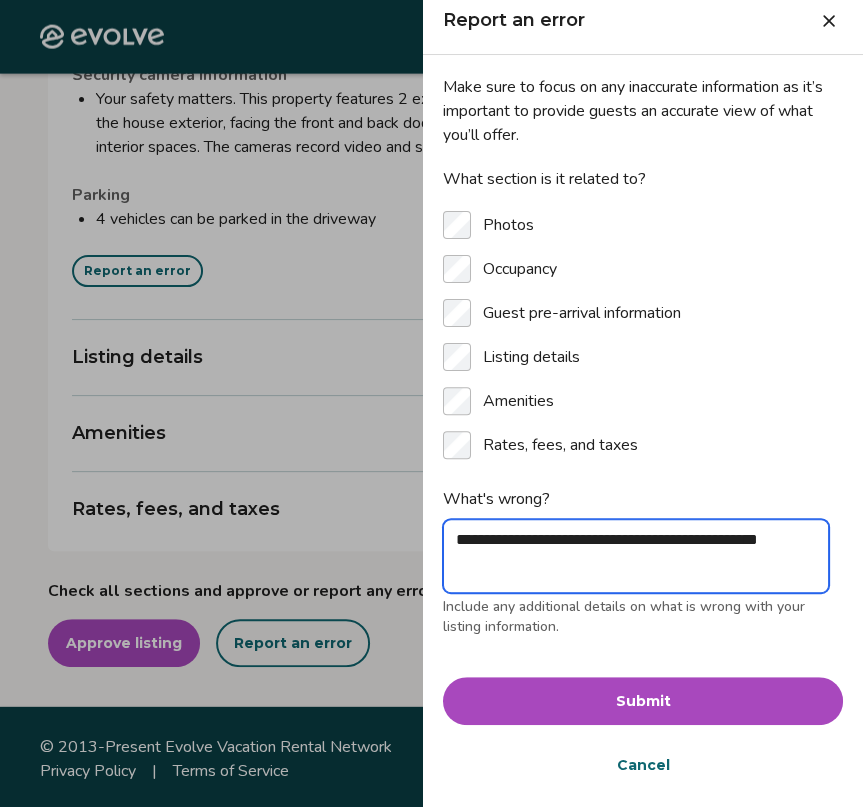type on "*" 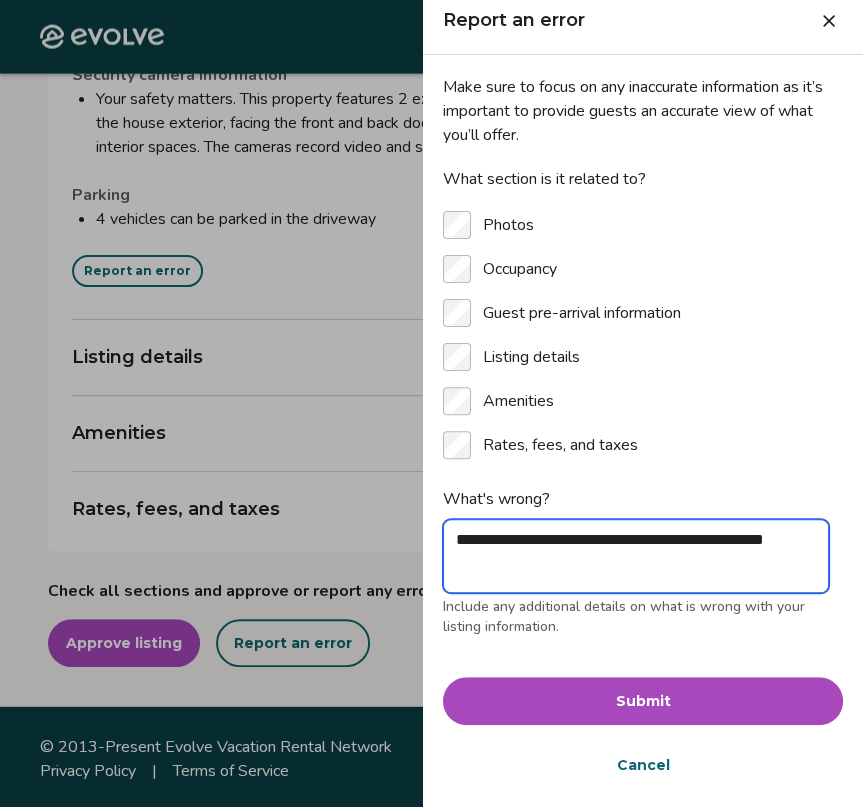 type on "*" 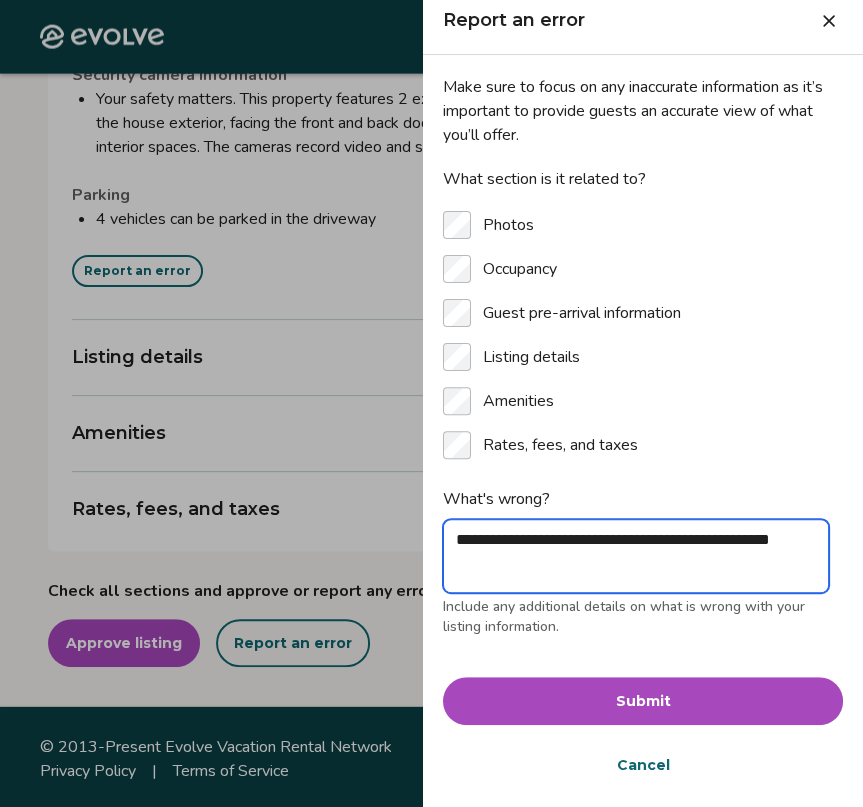 type on "*" 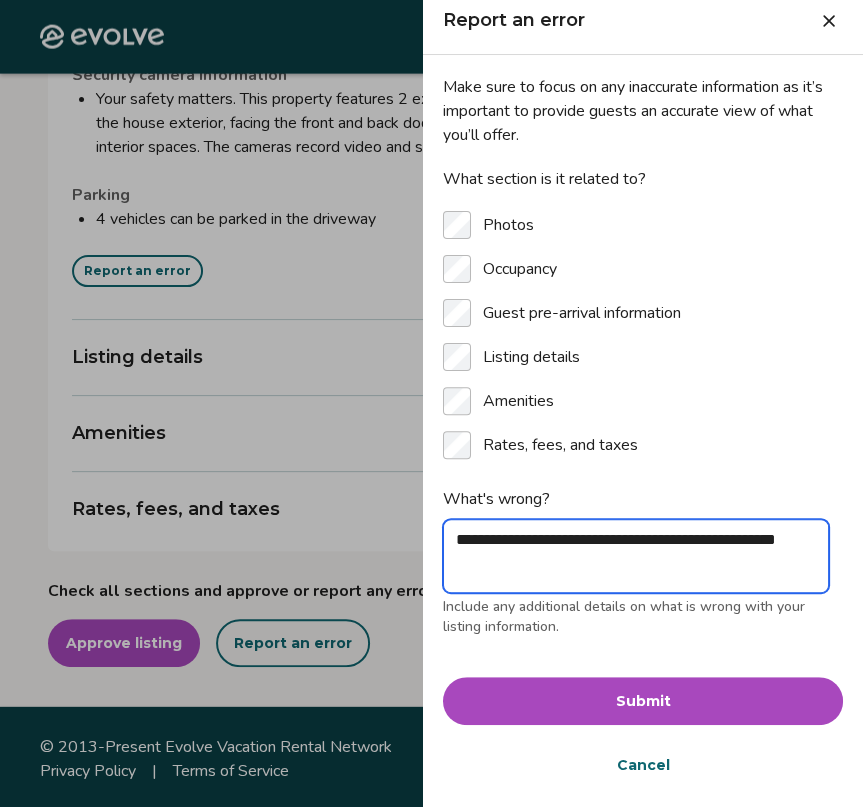 type on "*" 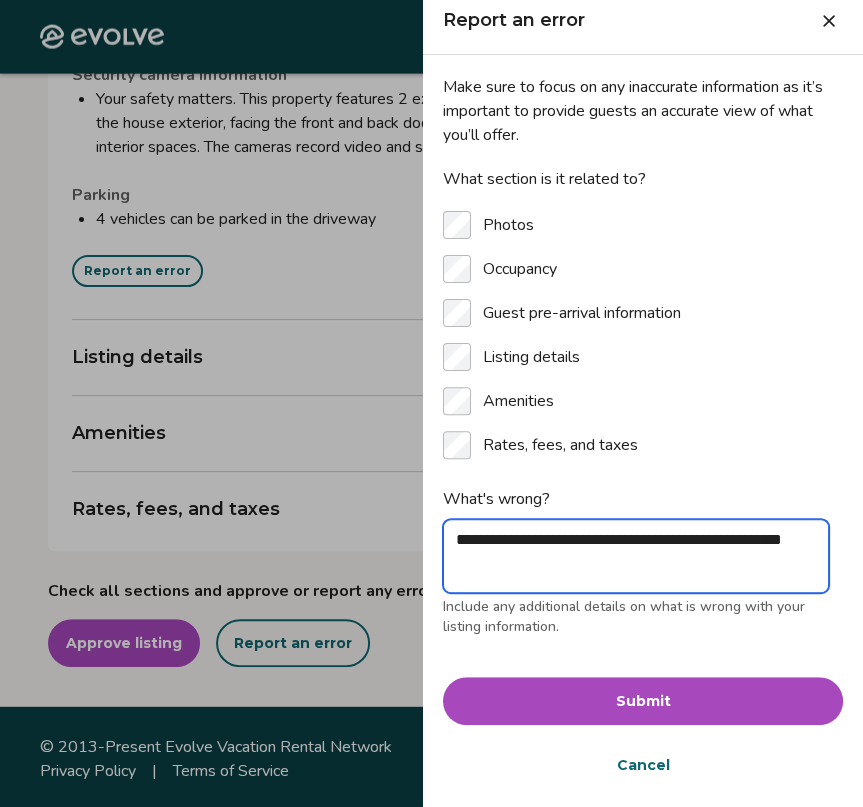 type on "*" 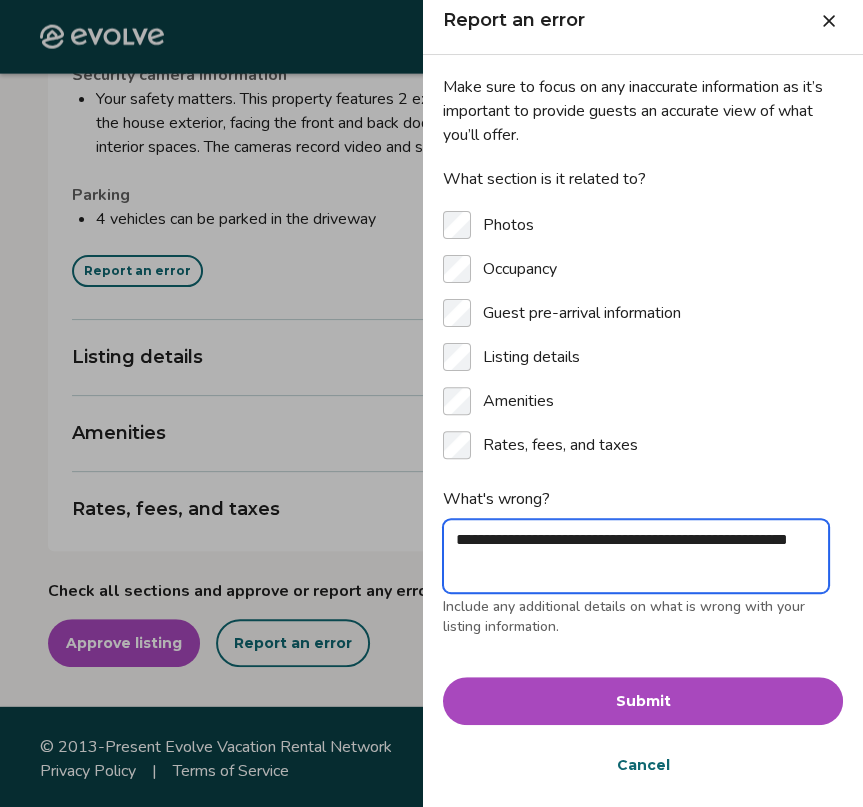 type on "*" 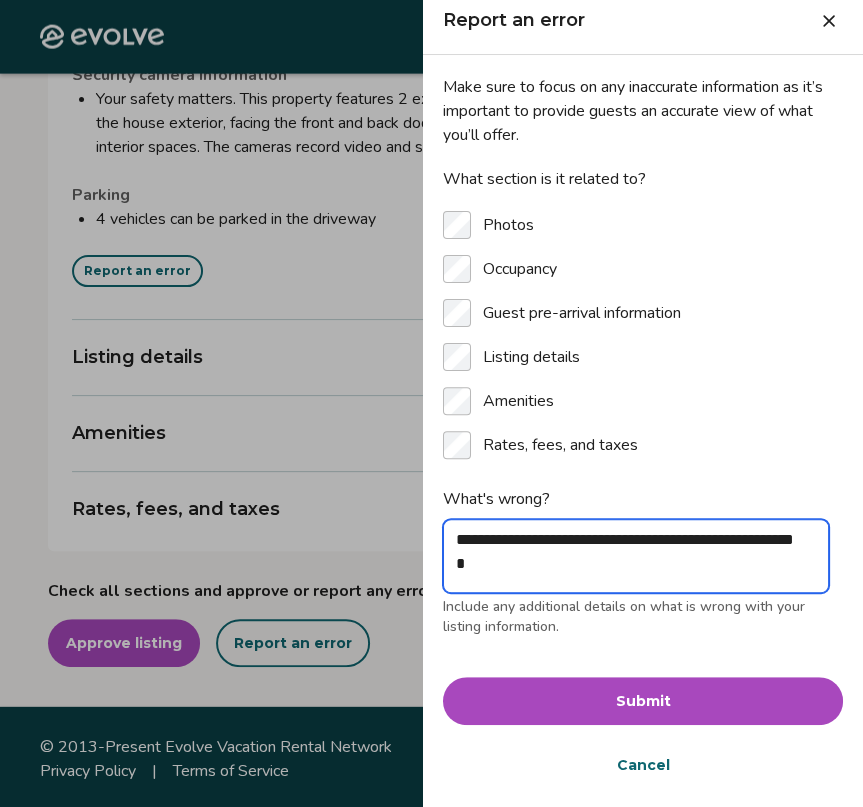 type on "*" 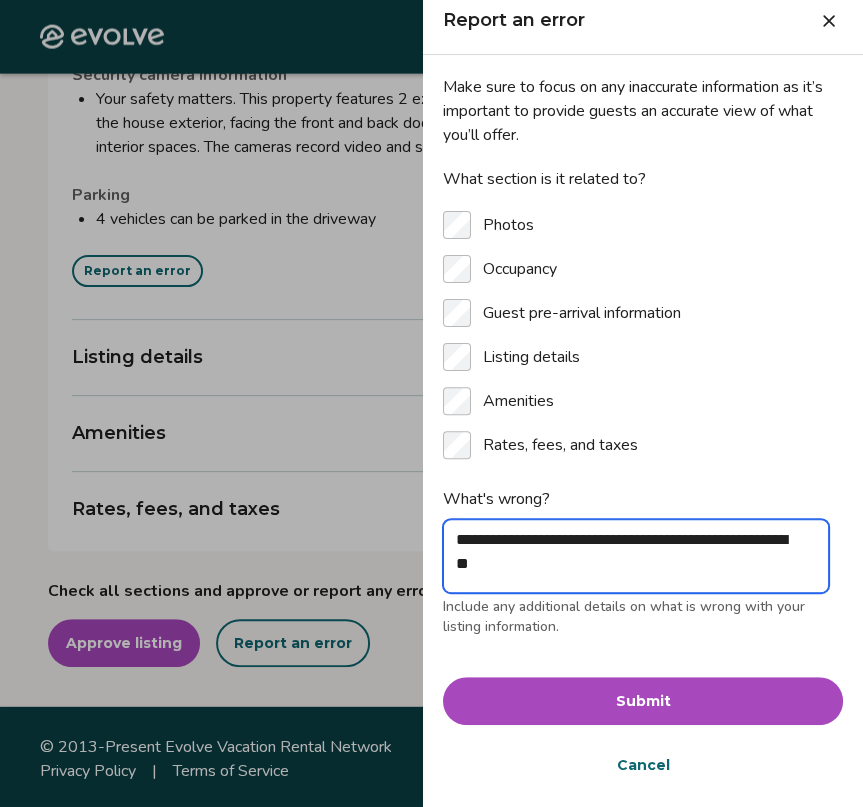 type on "*" 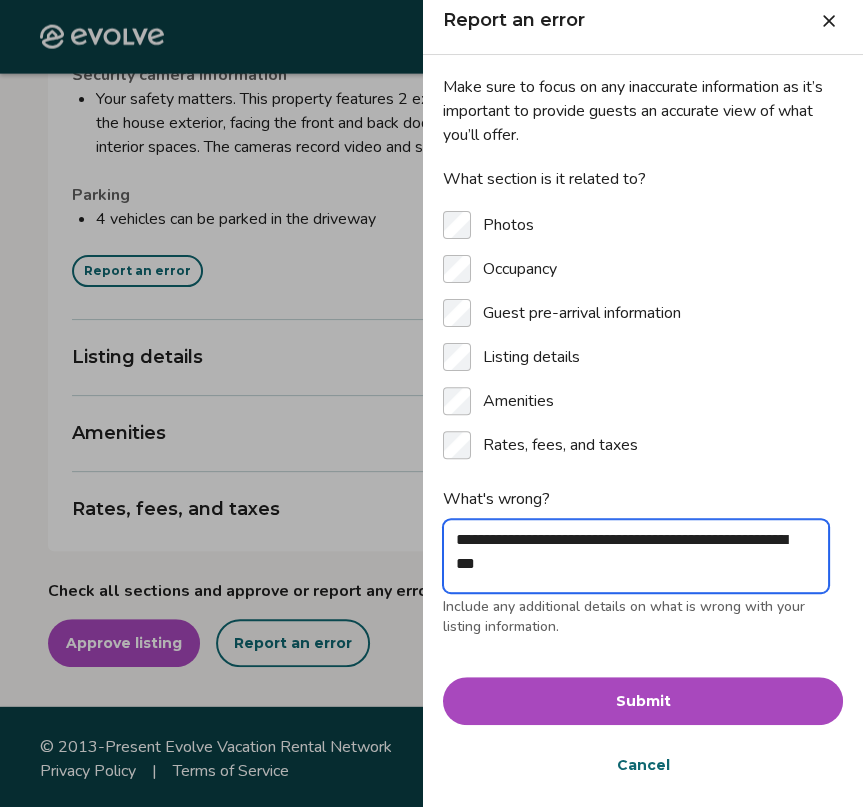 type on "*" 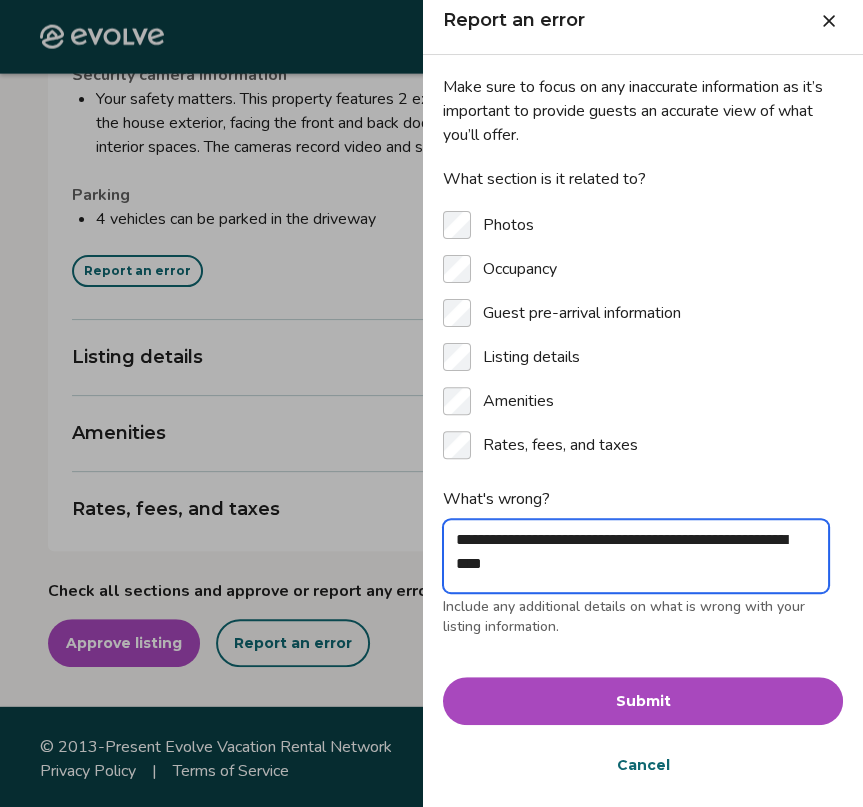 type on "*" 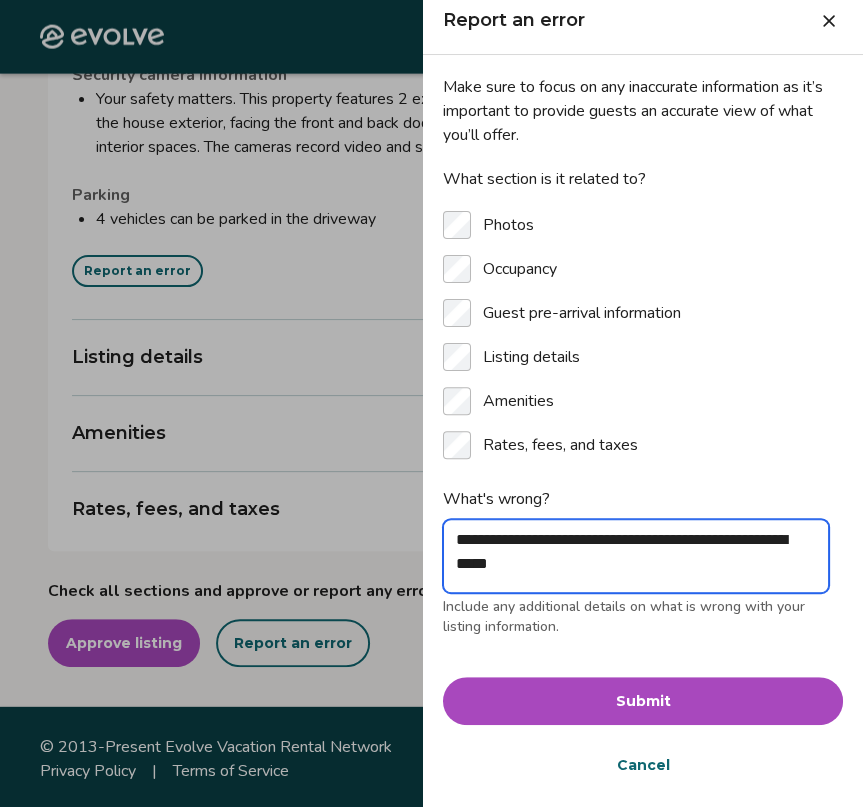 type on "*" 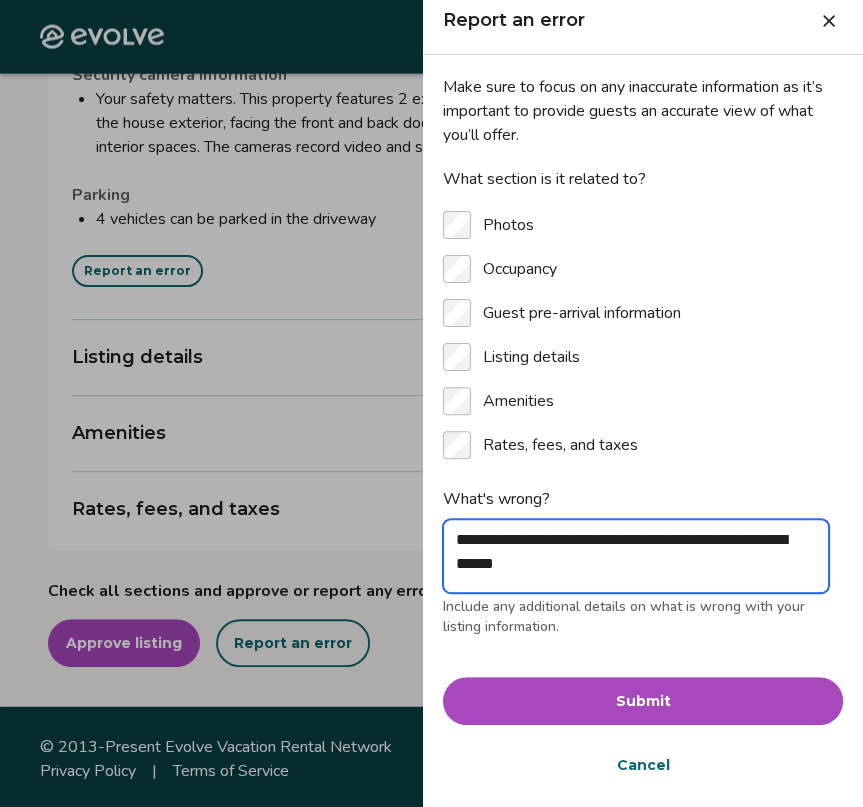 type on "*" 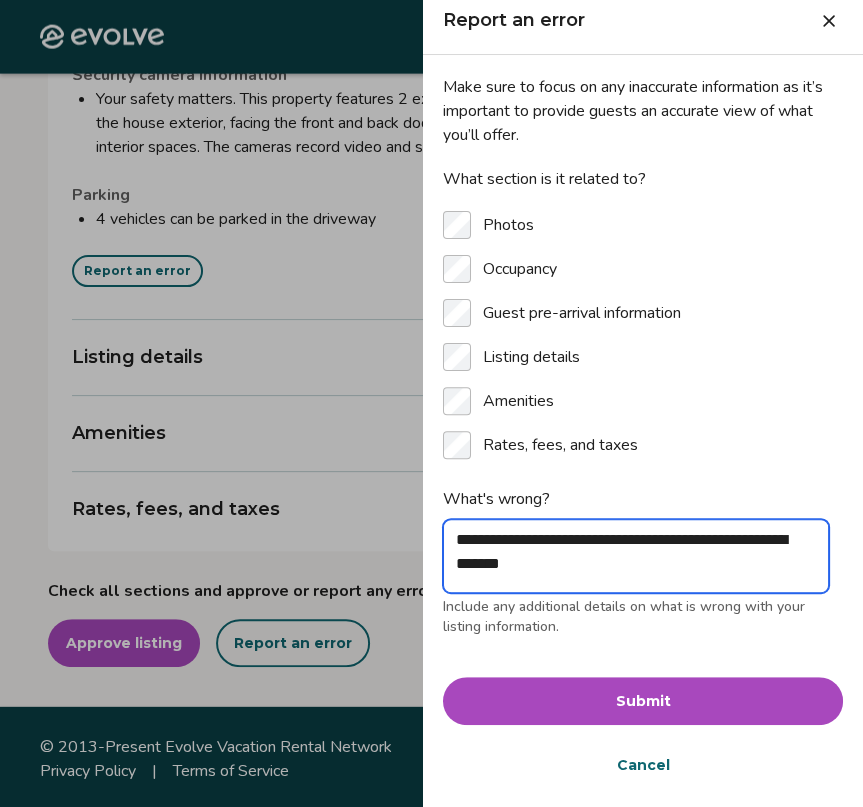 type on "*" 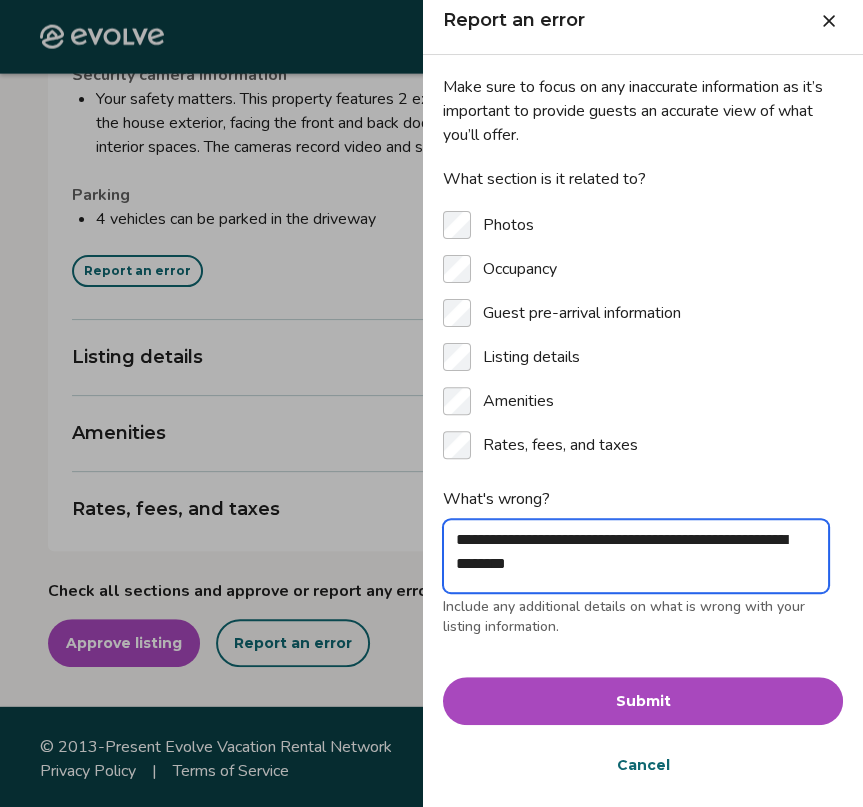 type on "*" 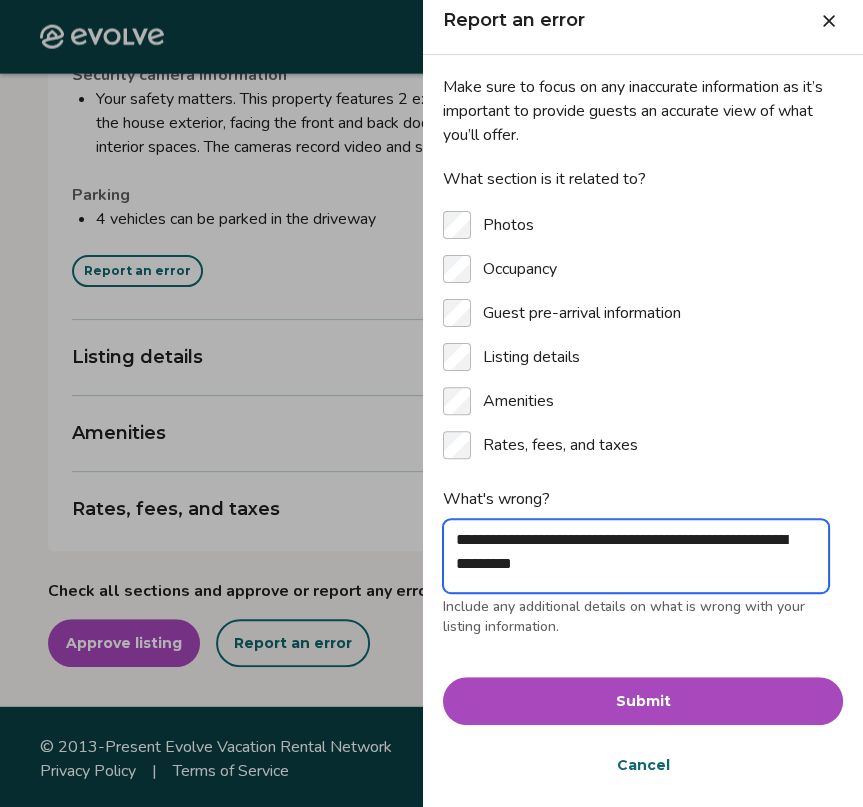 type on "*" 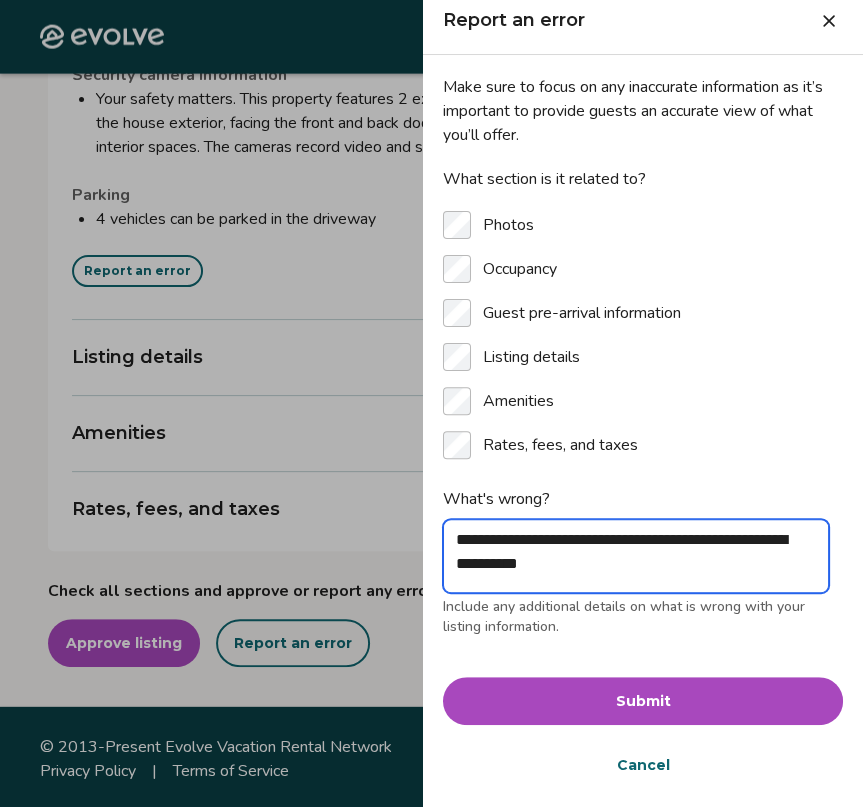 type on "*" 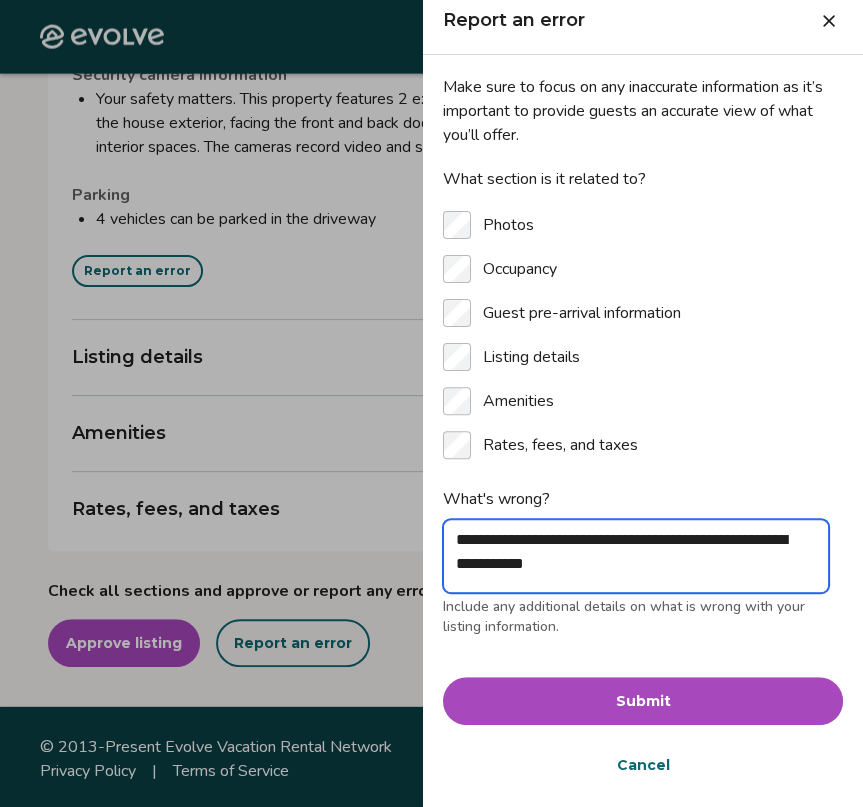 type on "*" 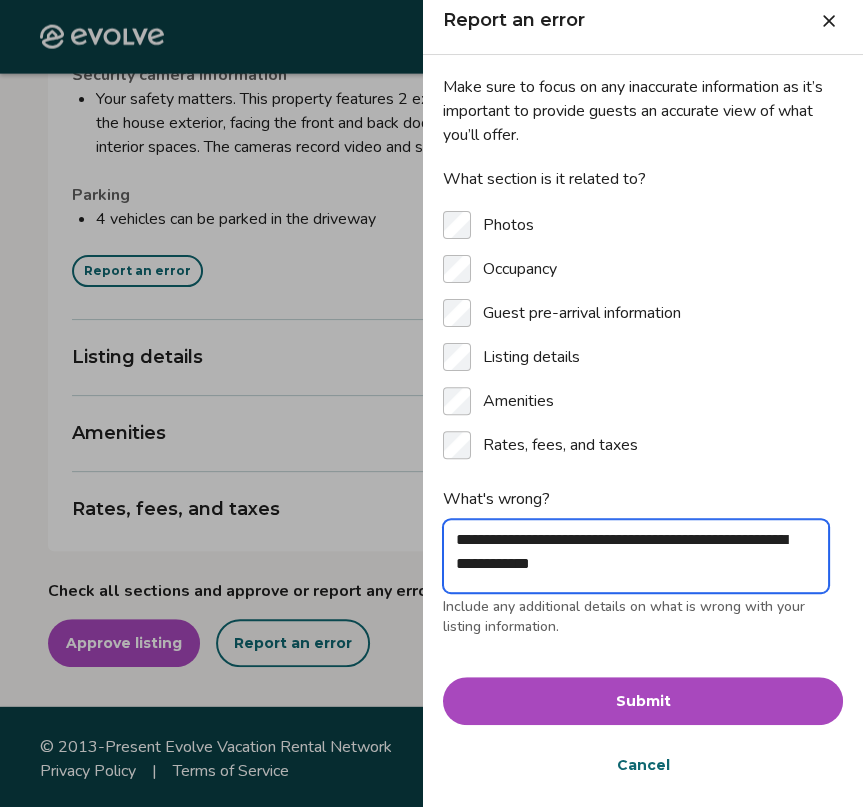 type on "*" 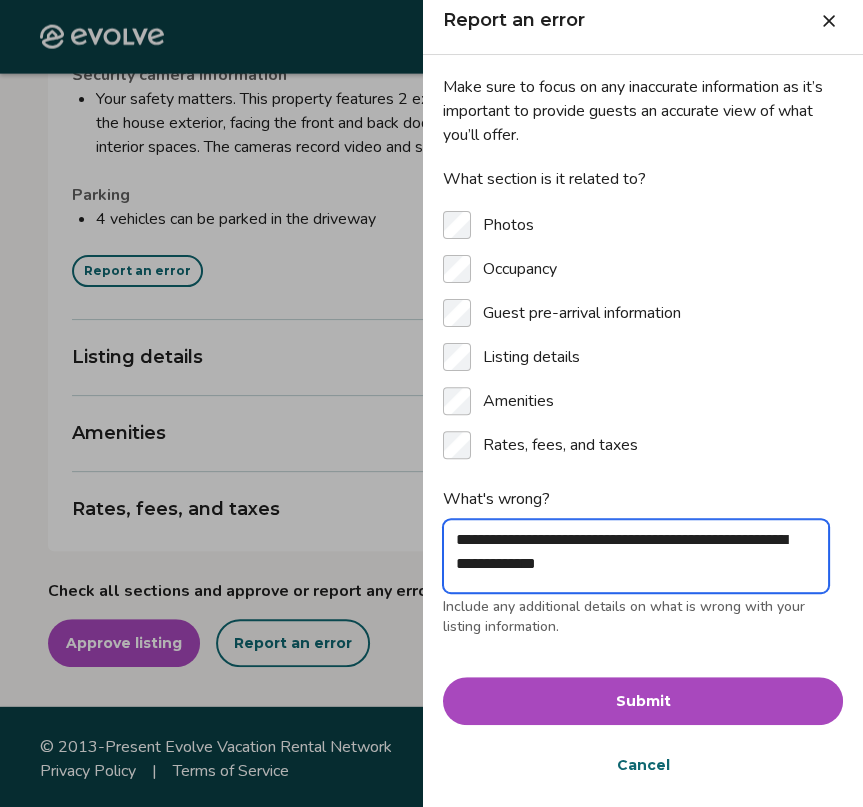 type on "*" 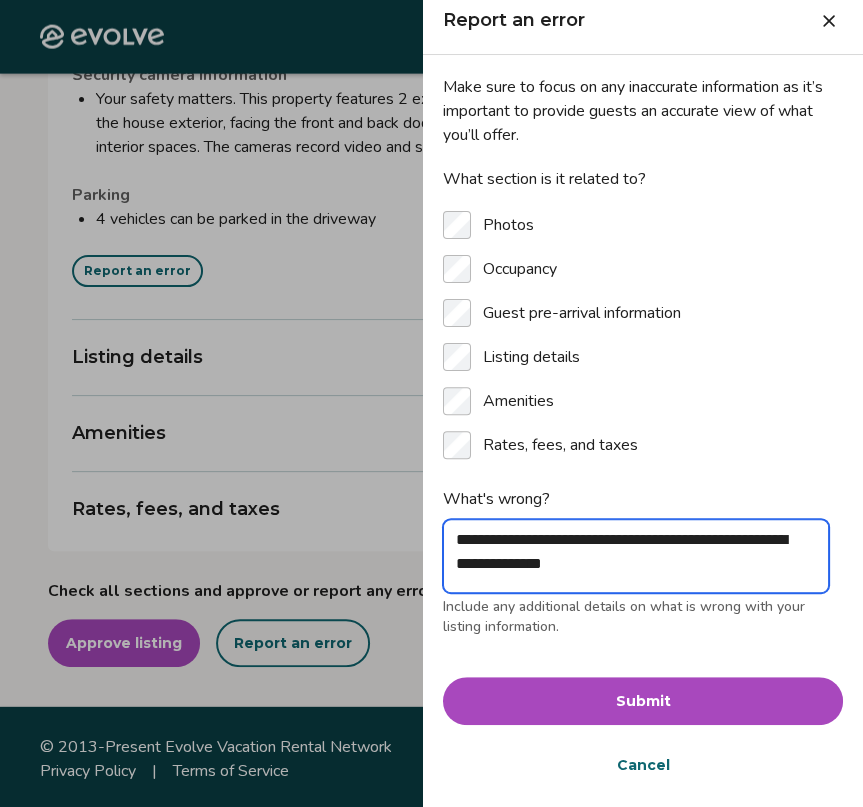 type on "*" 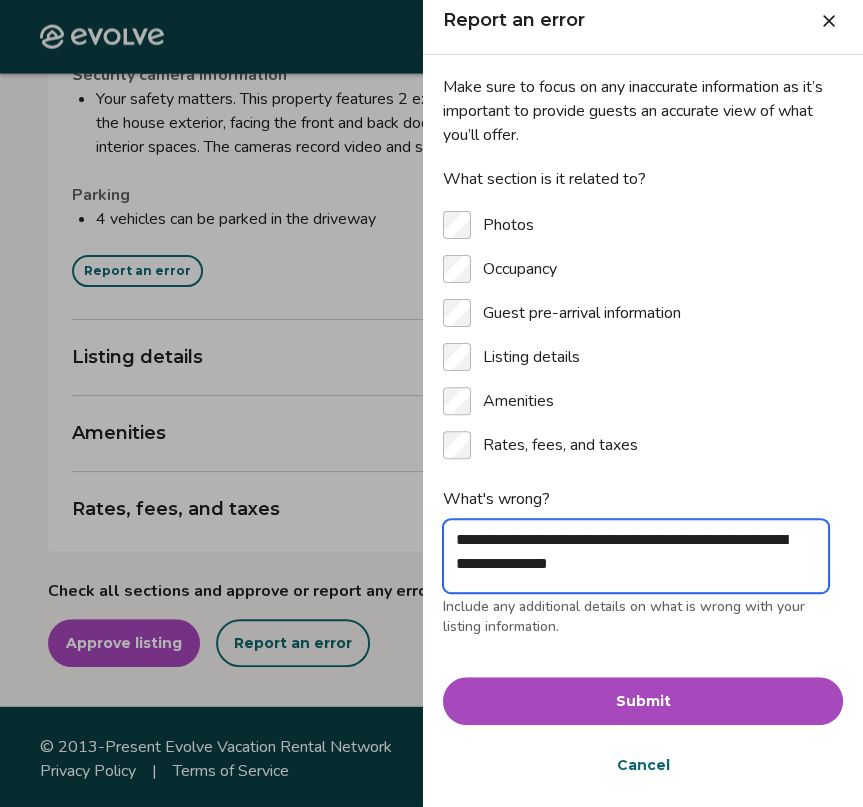 type on "*" 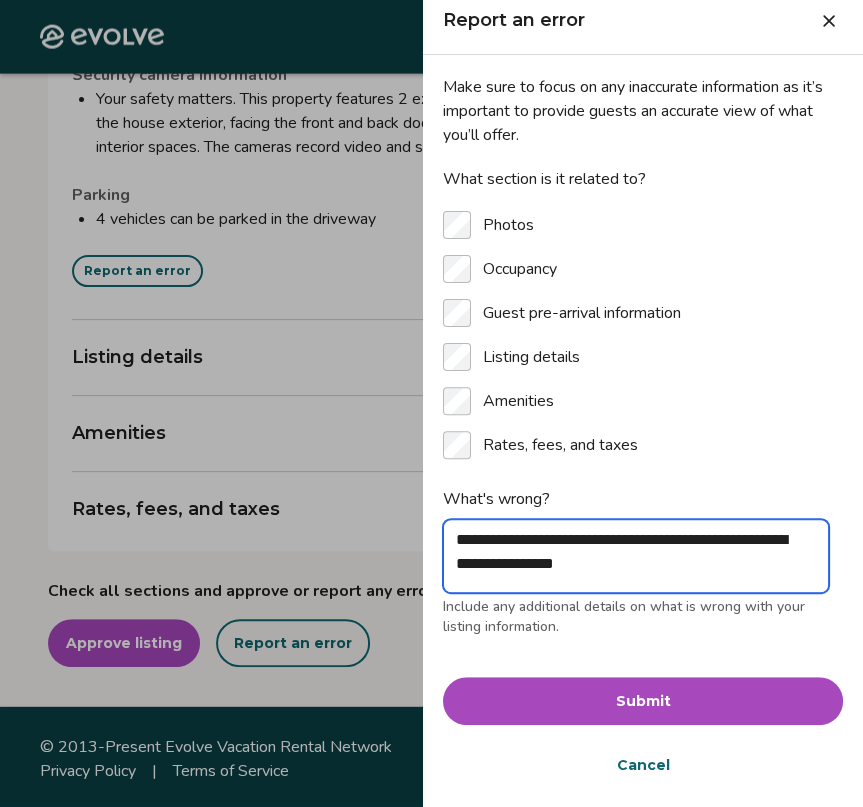 type on "*" 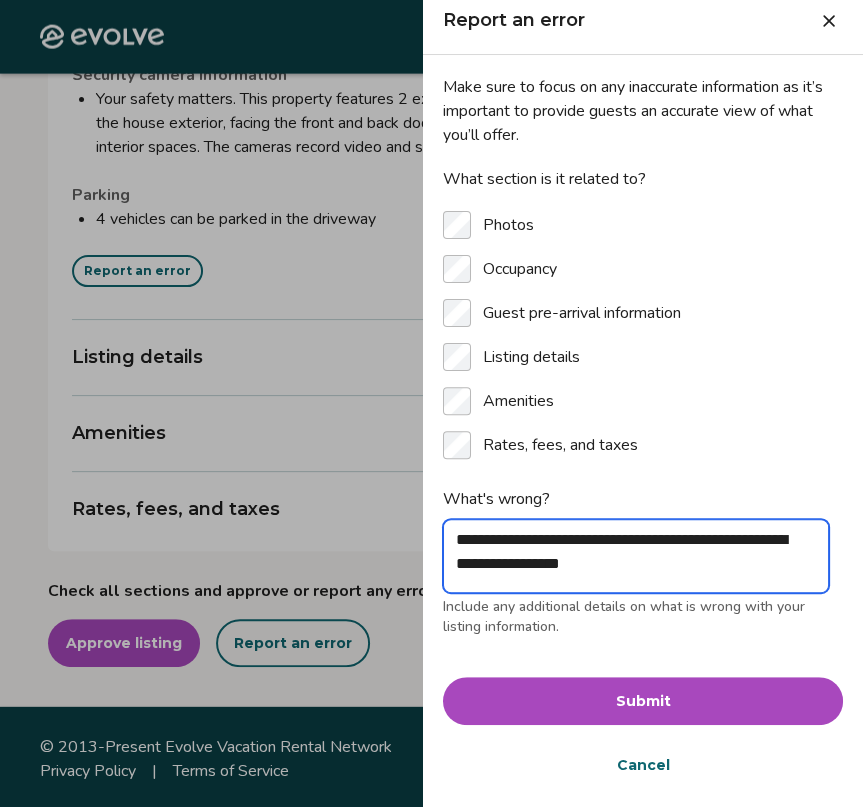 type on "*" 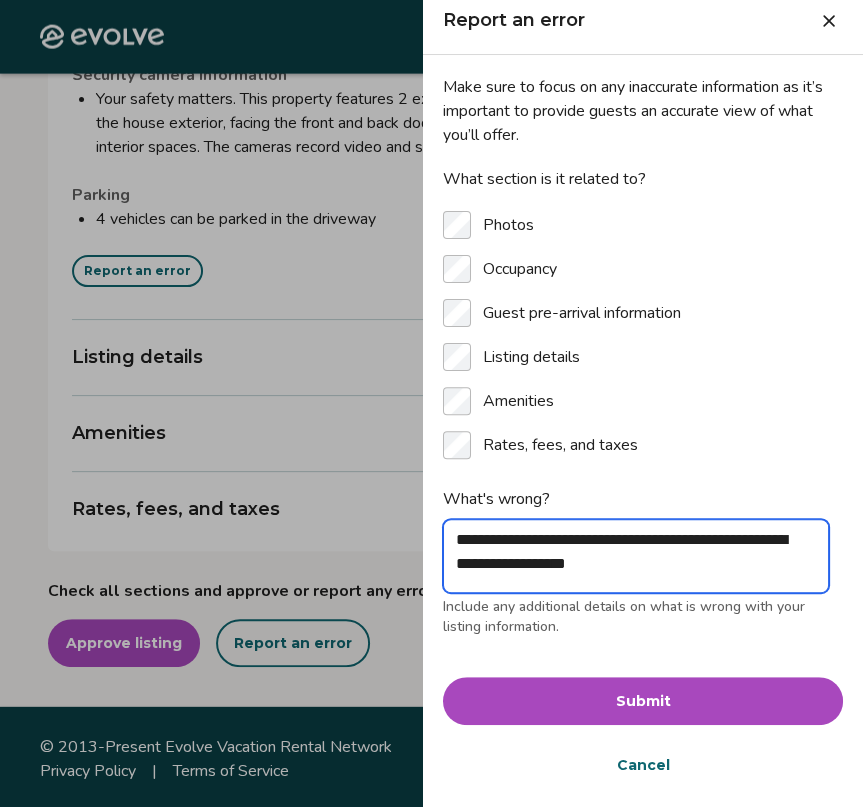type on "*" 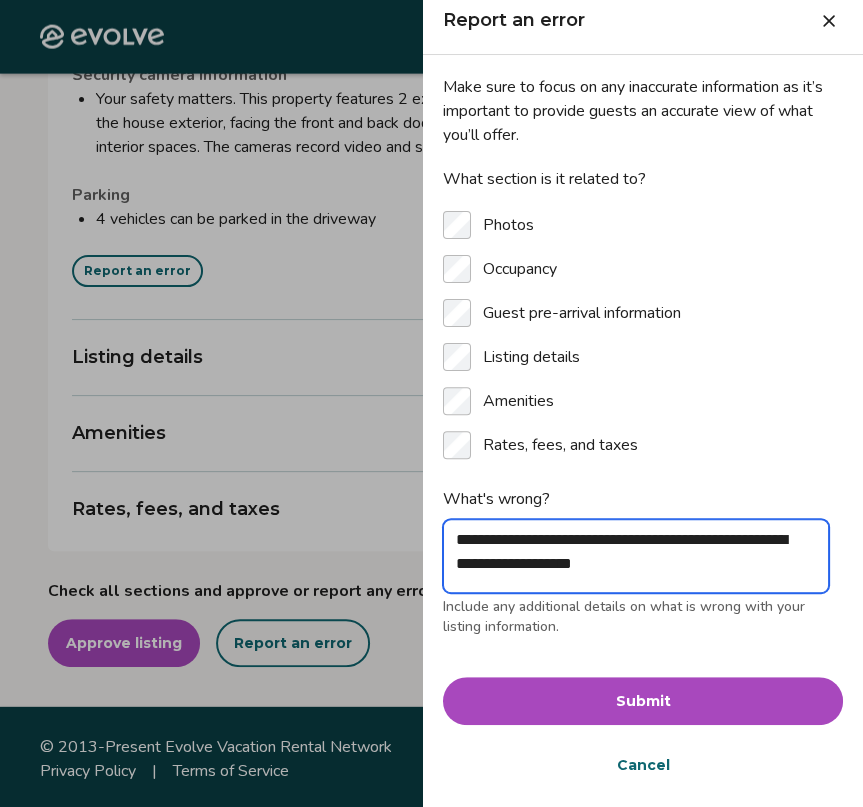 type on "*" 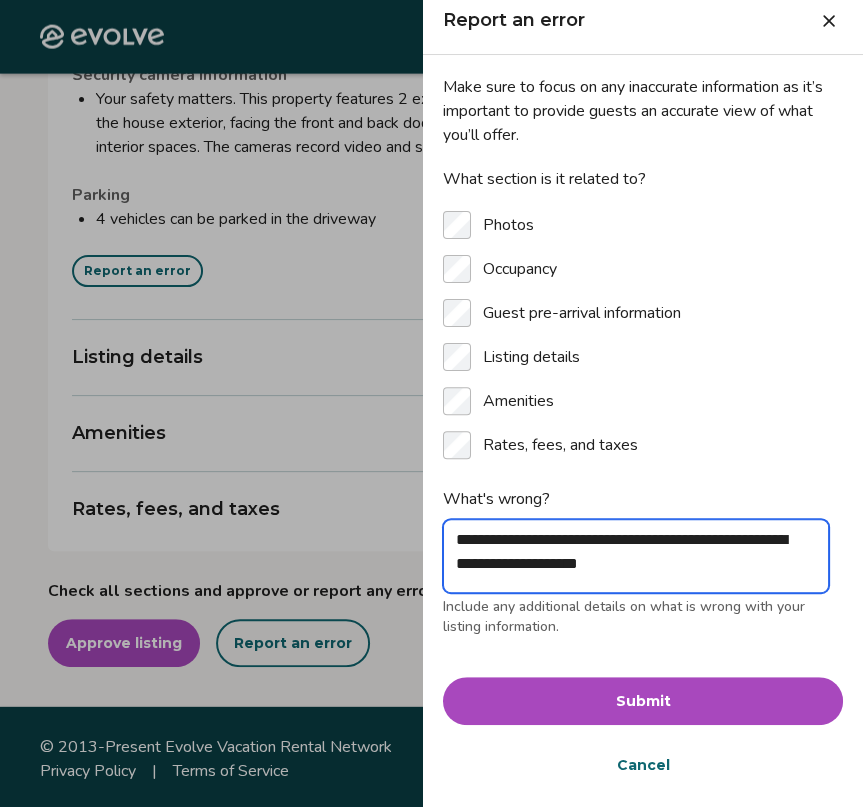 type on "*" 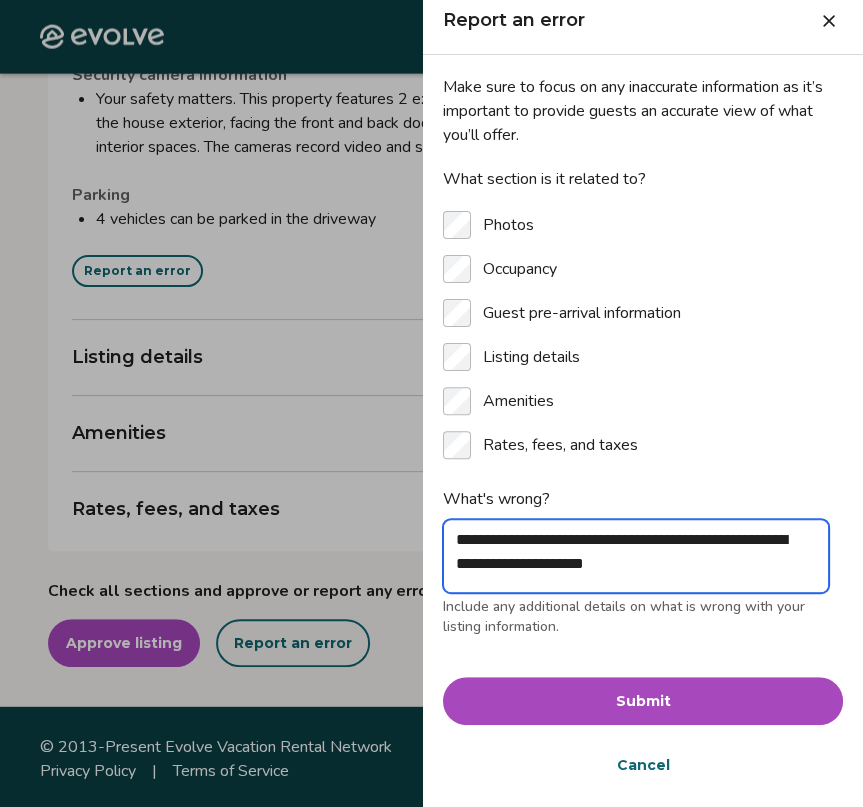type on "*" 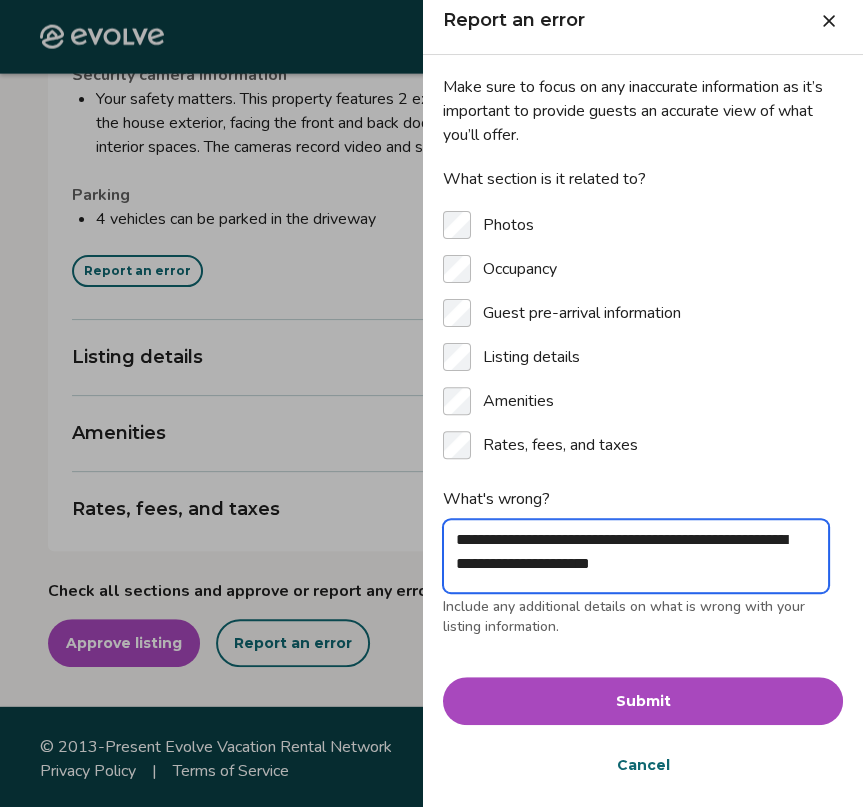type on "*" 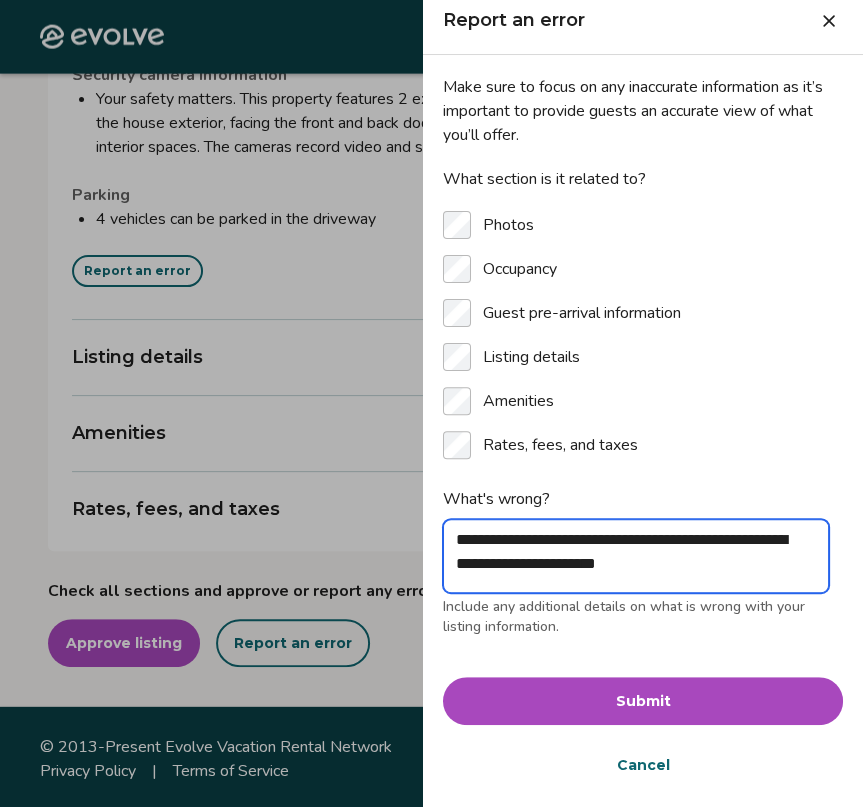 type on "*" 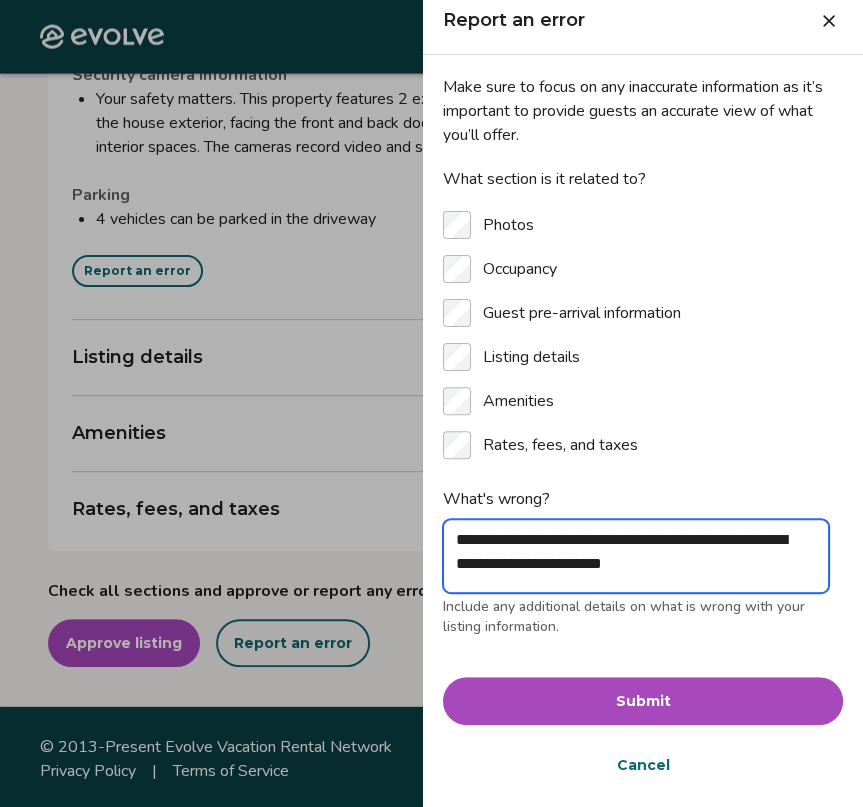 type on "*" 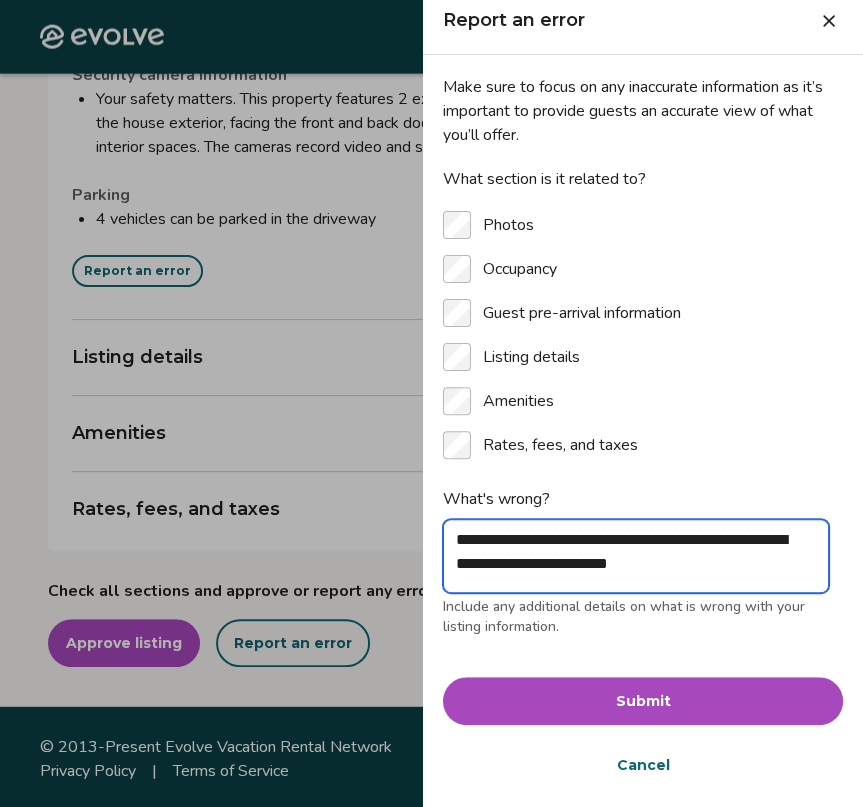 type on "*" 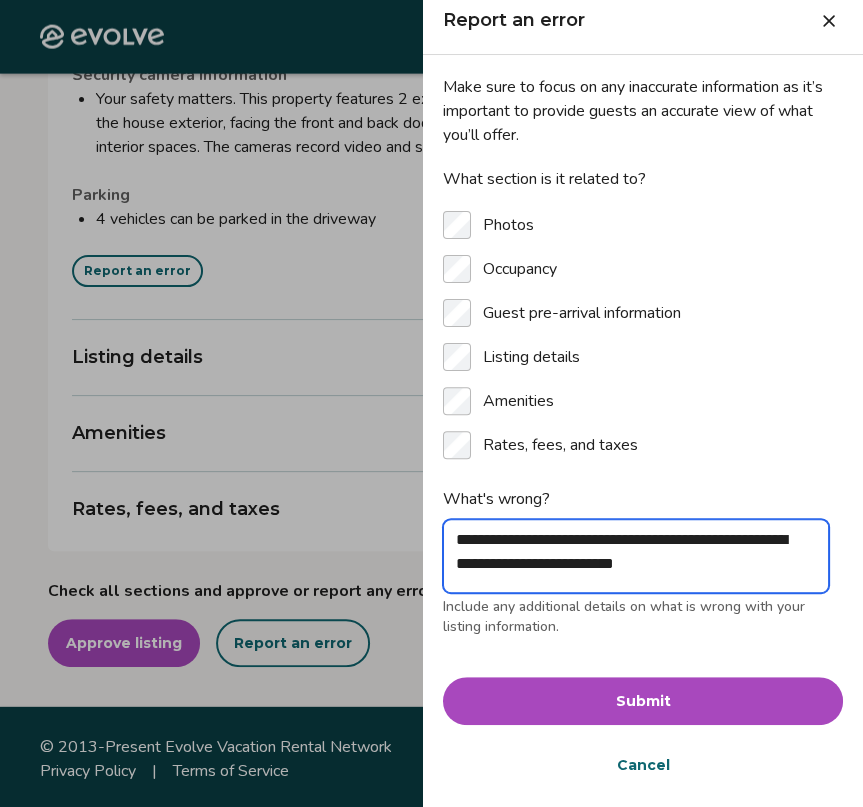 type on "*" 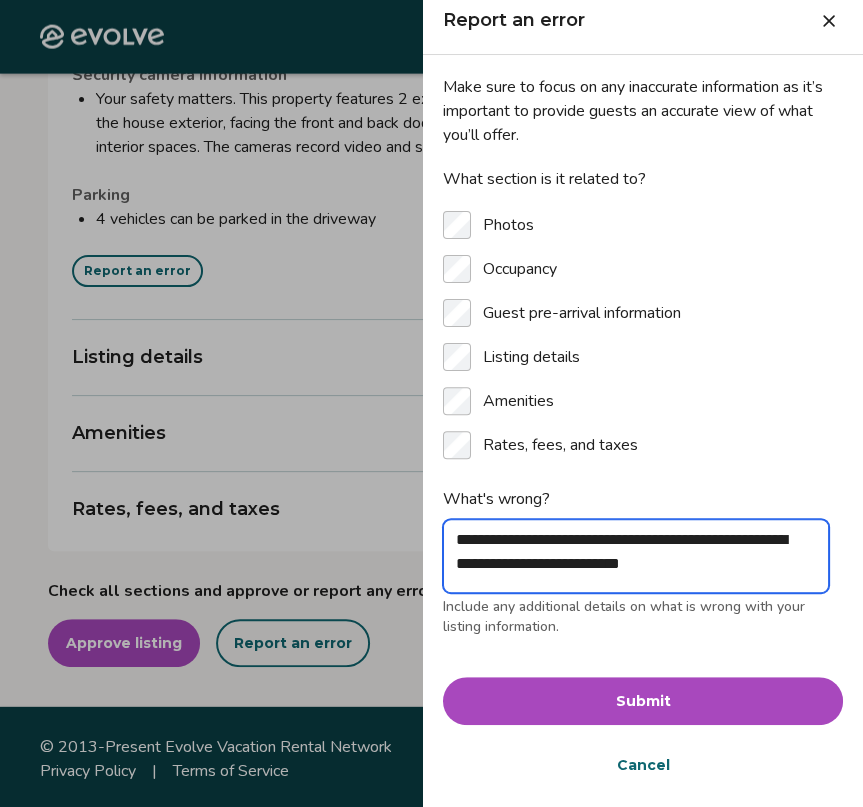 type on "*" 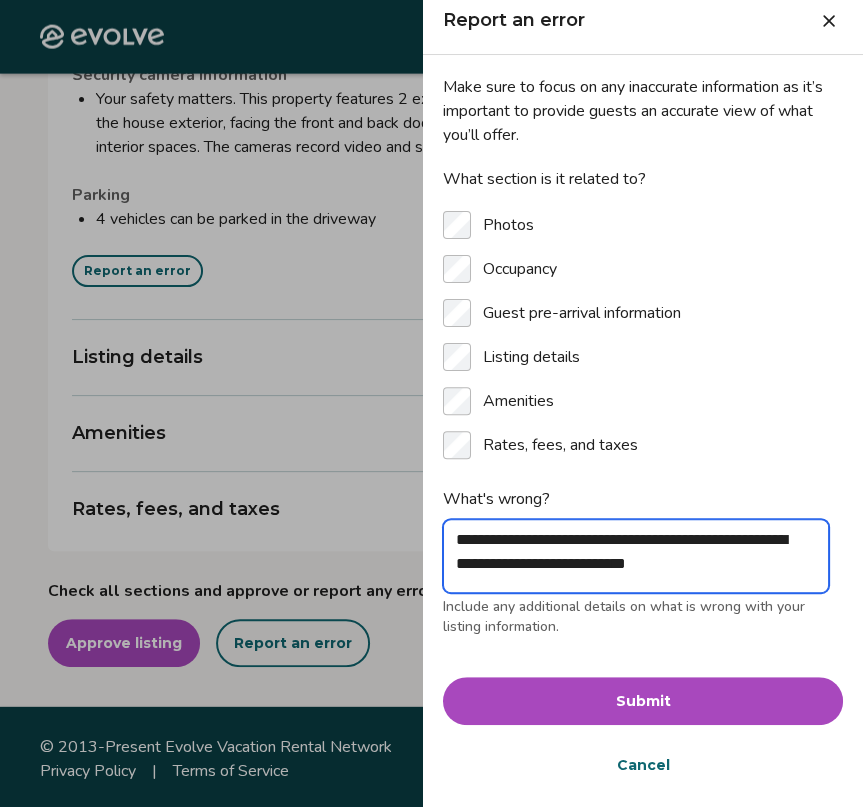 type on "*" 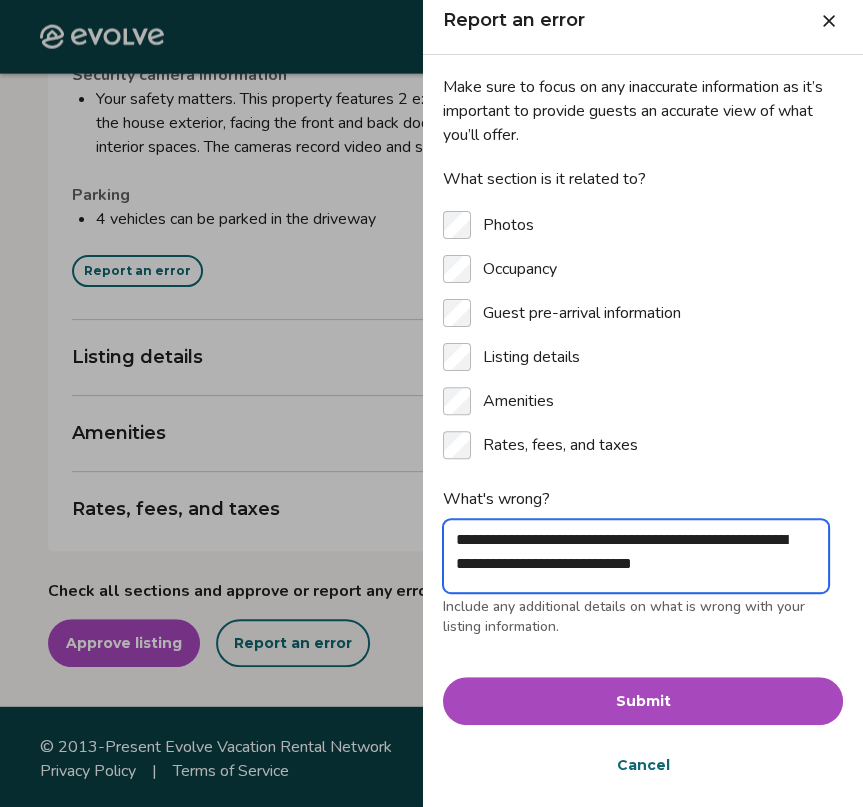type on "**********" 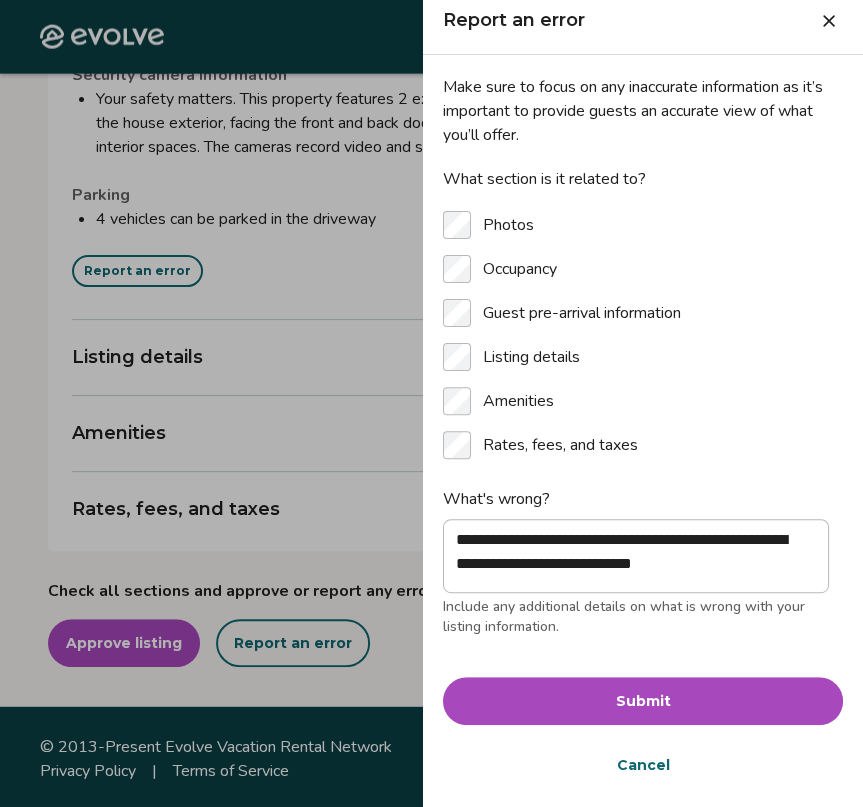 click on "Submit" at bounding box center [643, 701] 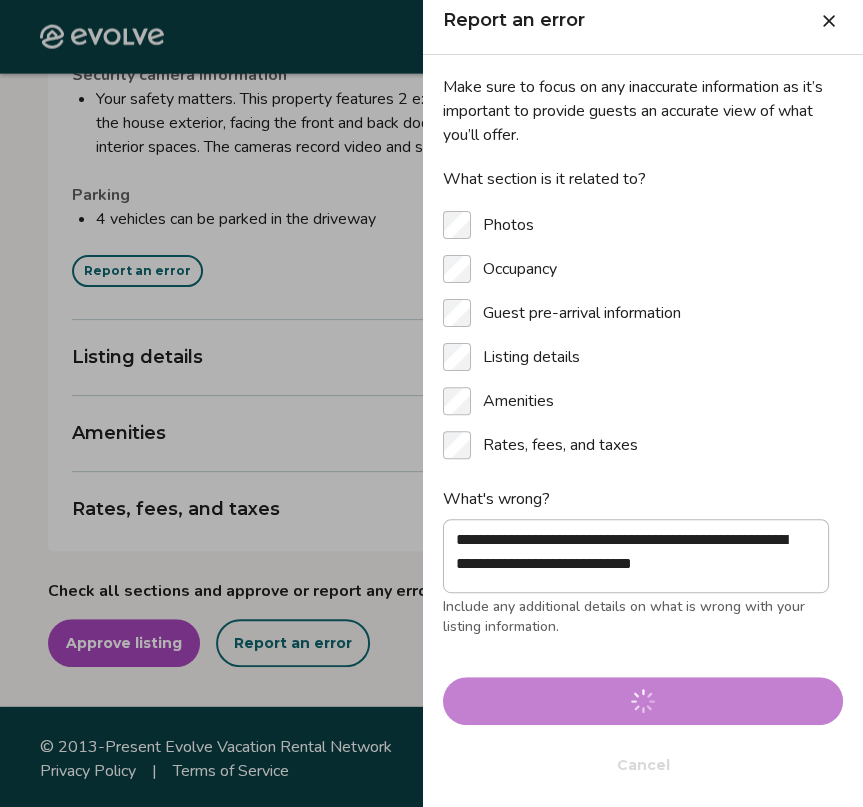 type on "*" 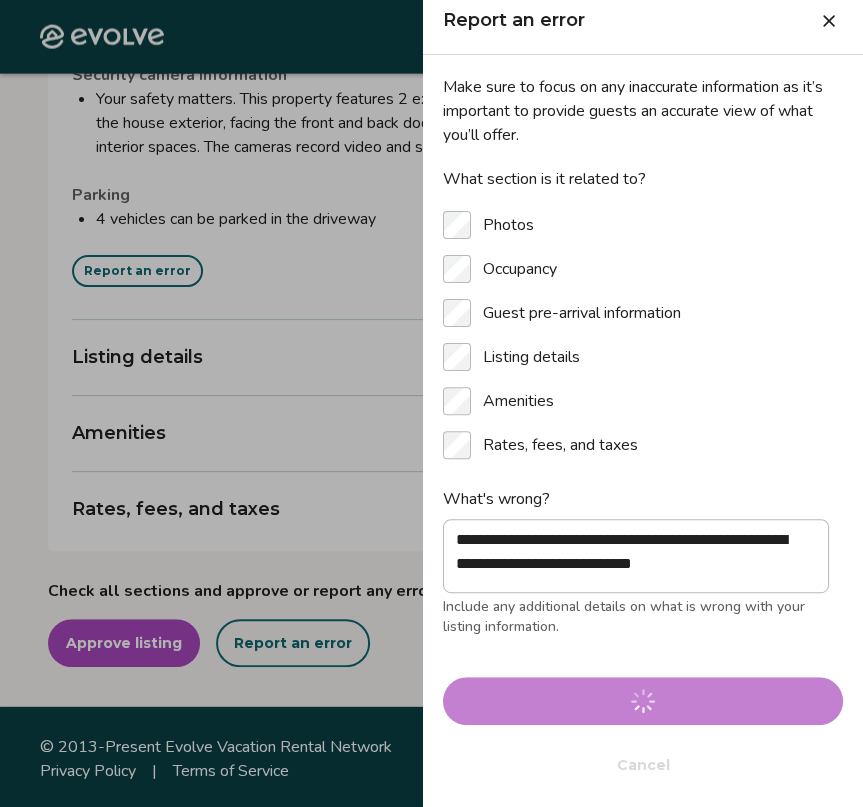 type 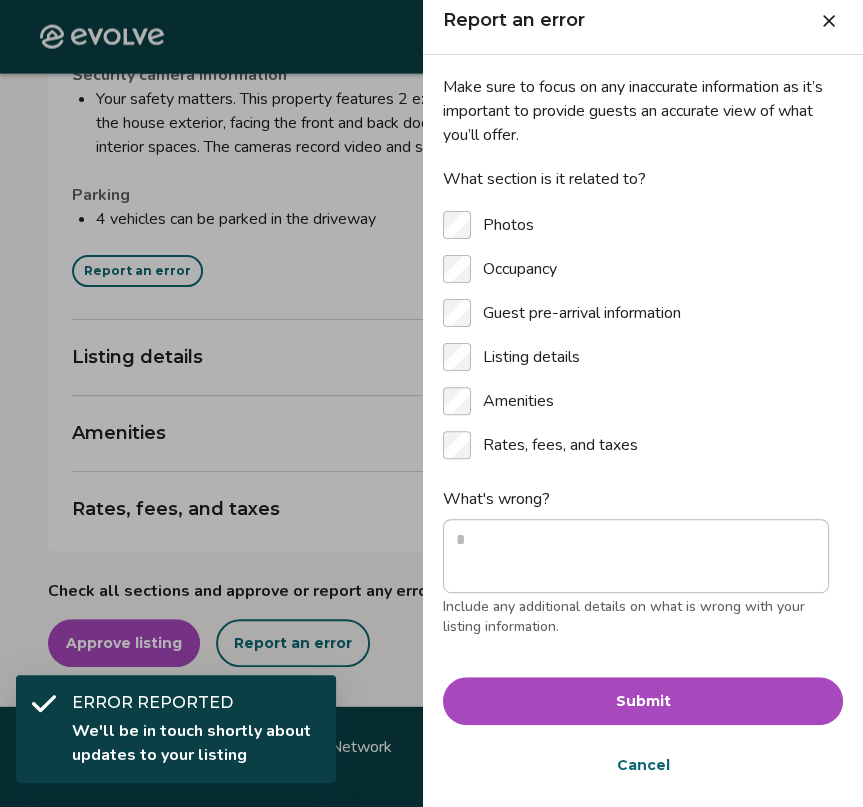 type on "*" 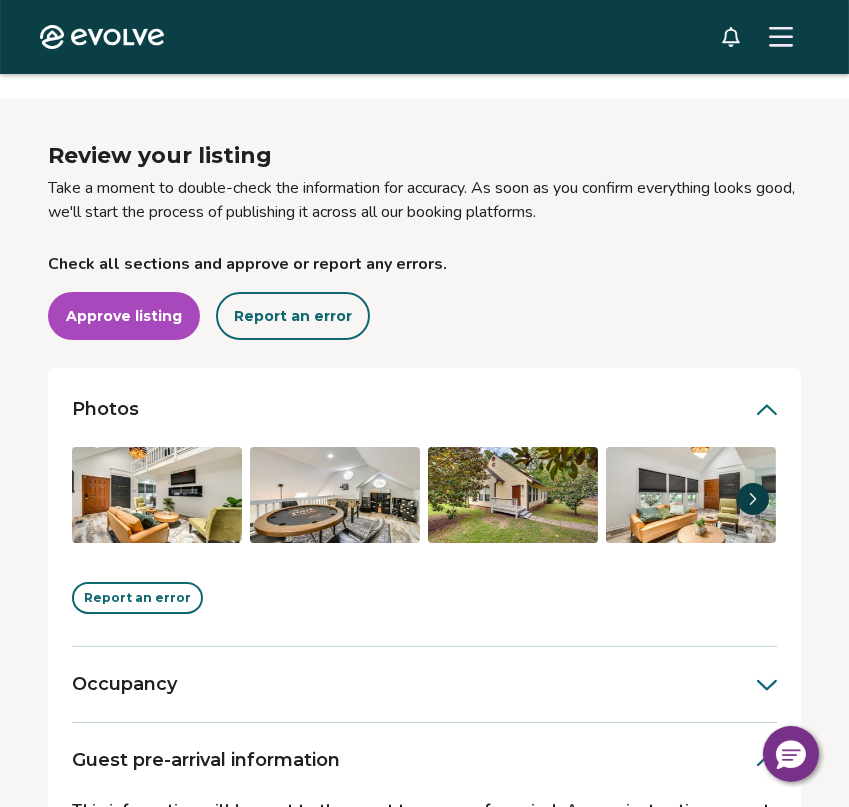 scroll, scrollTop: 0, scrollLeft: 0, axis: both 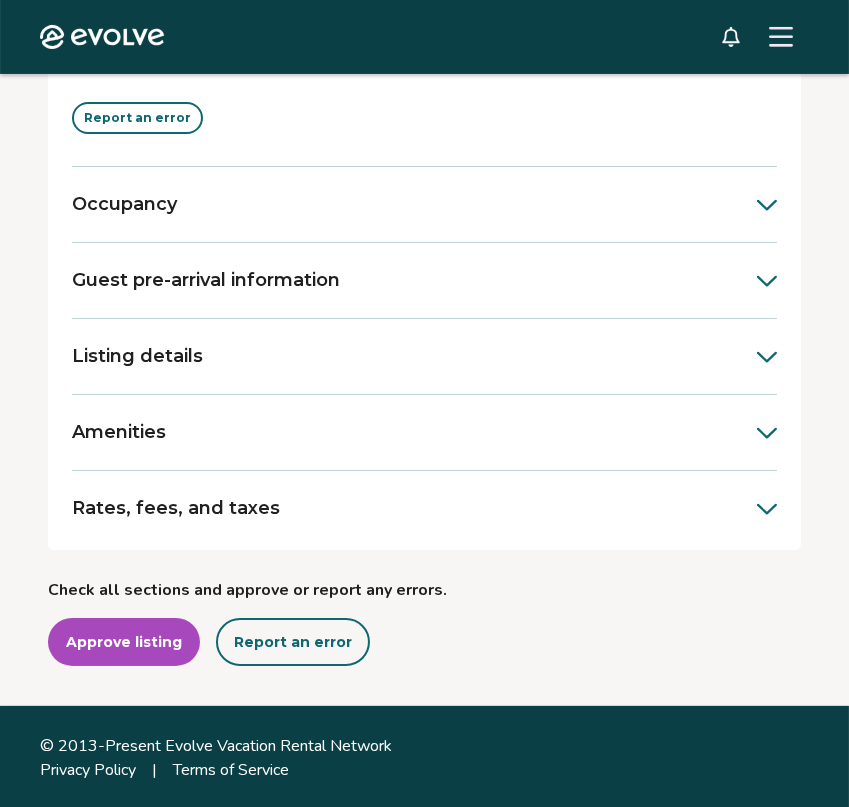 click on "Guest pre-arrival information" at bounding box center [206, 280] 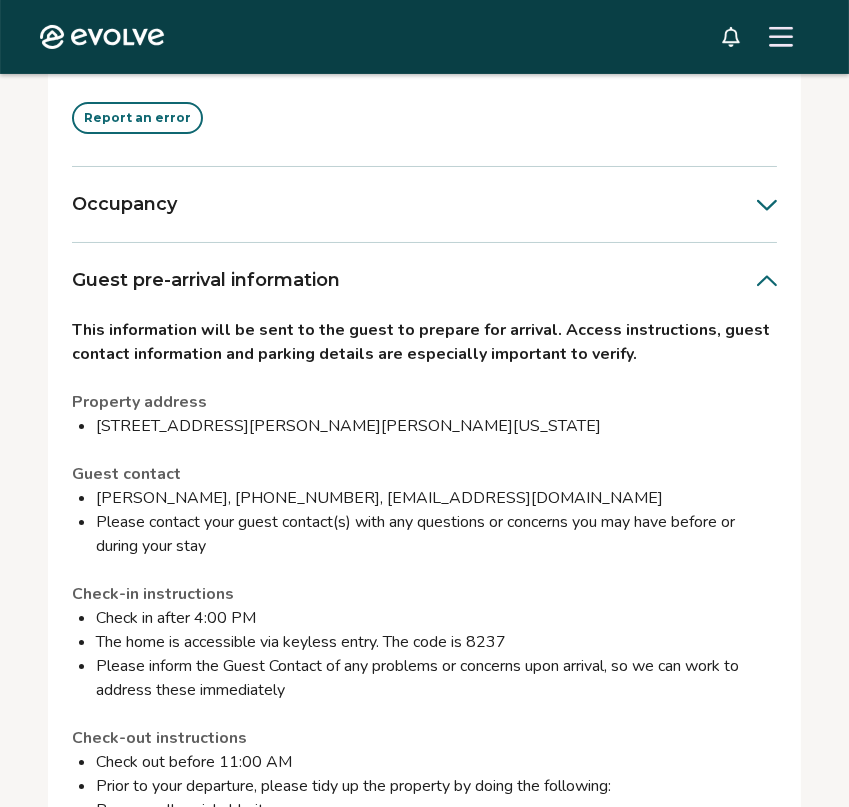 click on "Guest pre-arrival information" at bounding box center (206, 280) 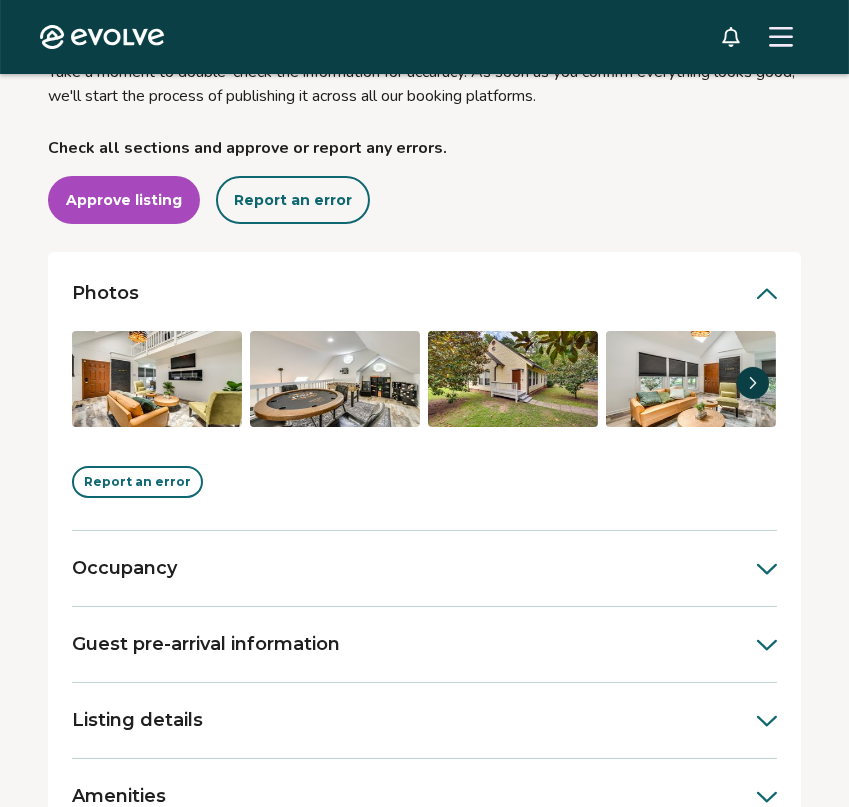 scroll, scrollTop: 0, scrollLeft: 0, axis: both 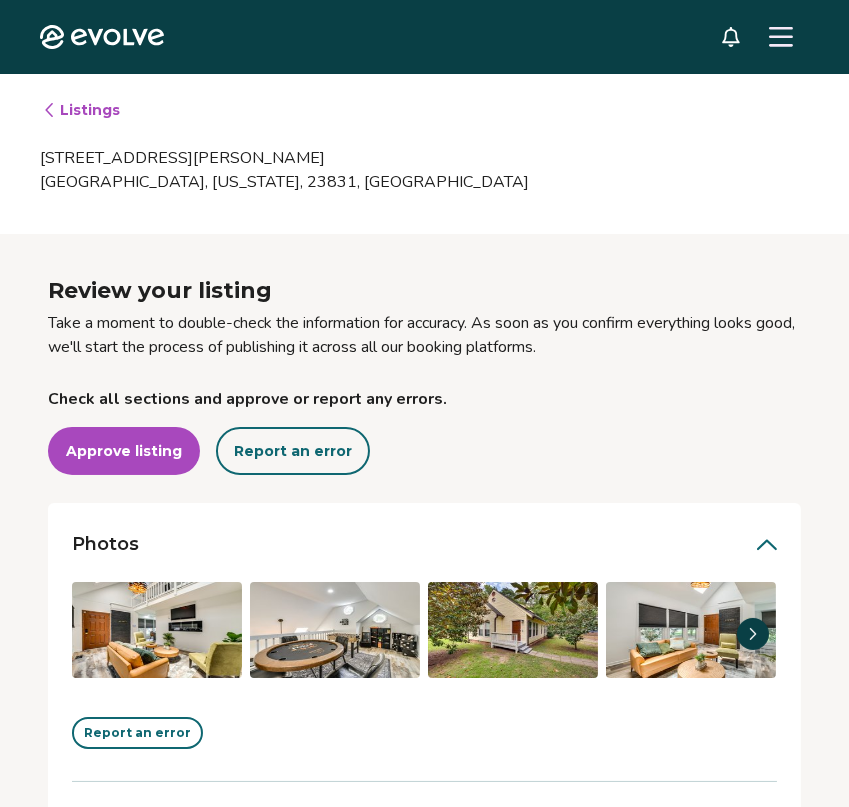 click on "Approve listing" at bounding box center [124, 451] 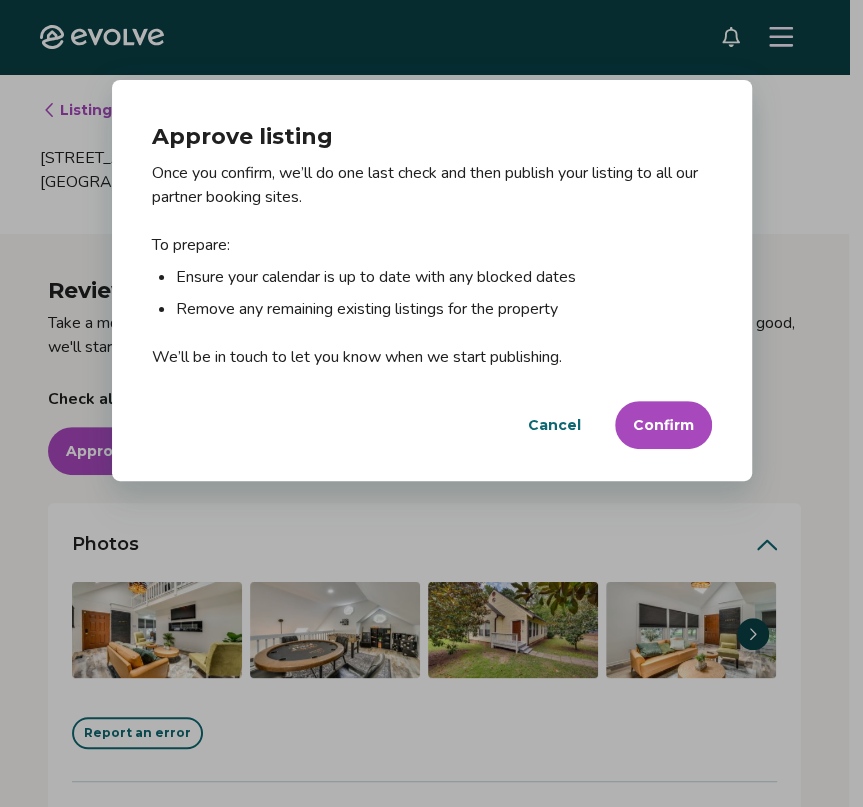 click on "Confirm" at bounding box center [663, 425] 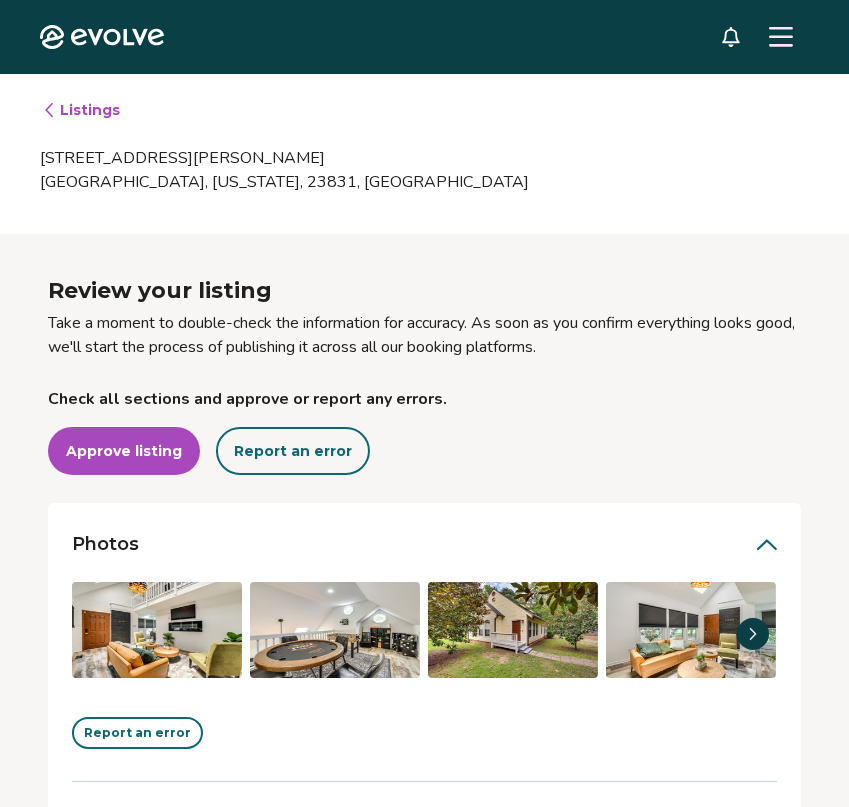 click 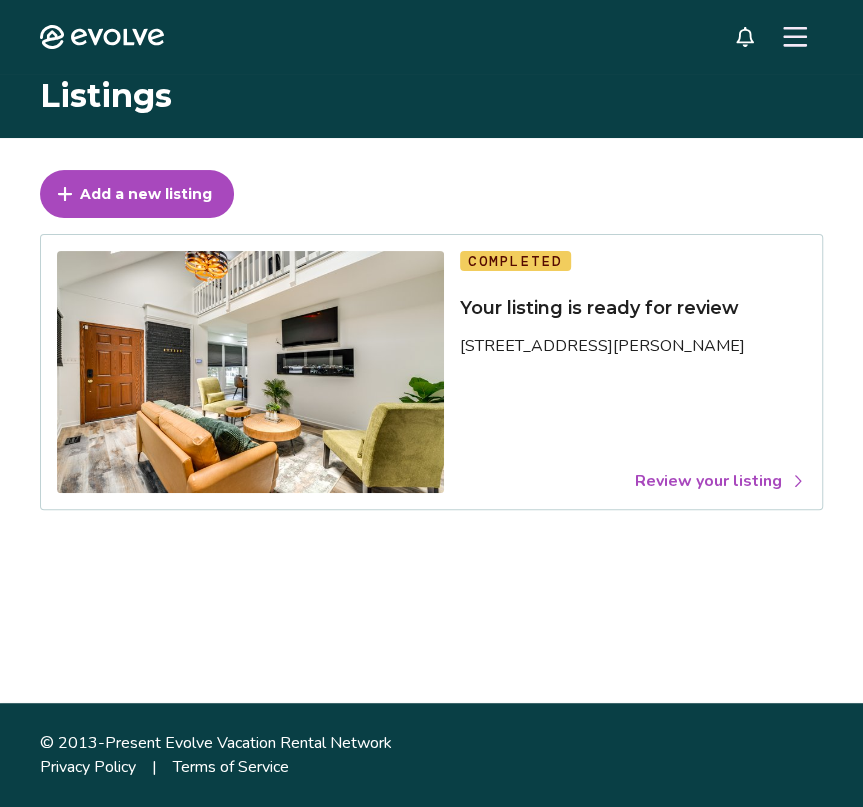 click on "Review your listing" at bounding box center [720, 481] 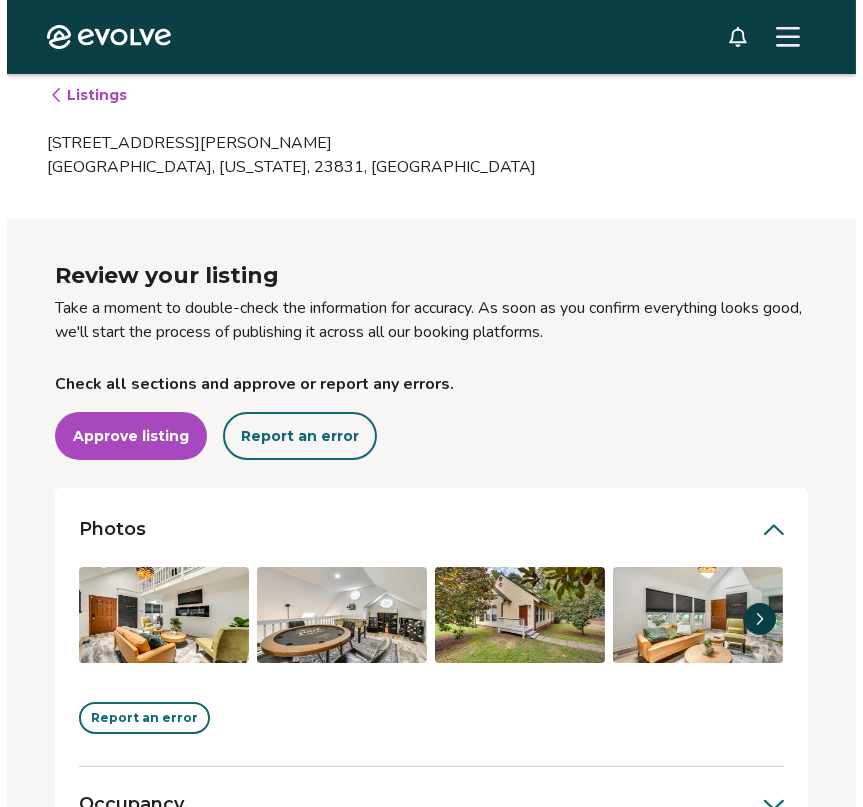 scroll, scrollTop: 0, scrollLeft: 0, axis: both 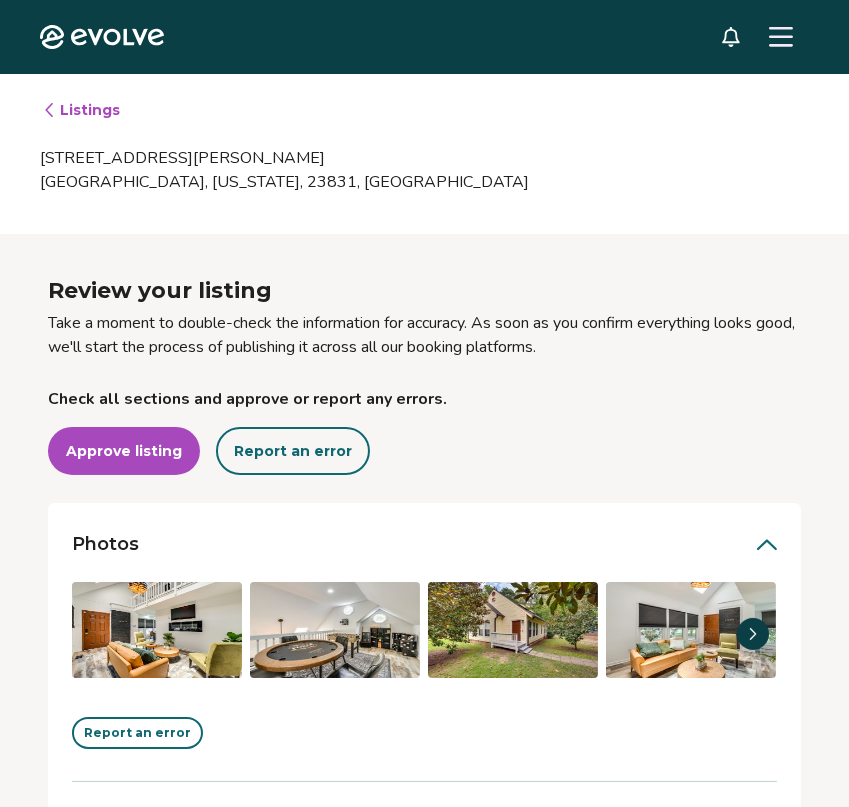 click on "Listings" at bounding box center [81, 110] 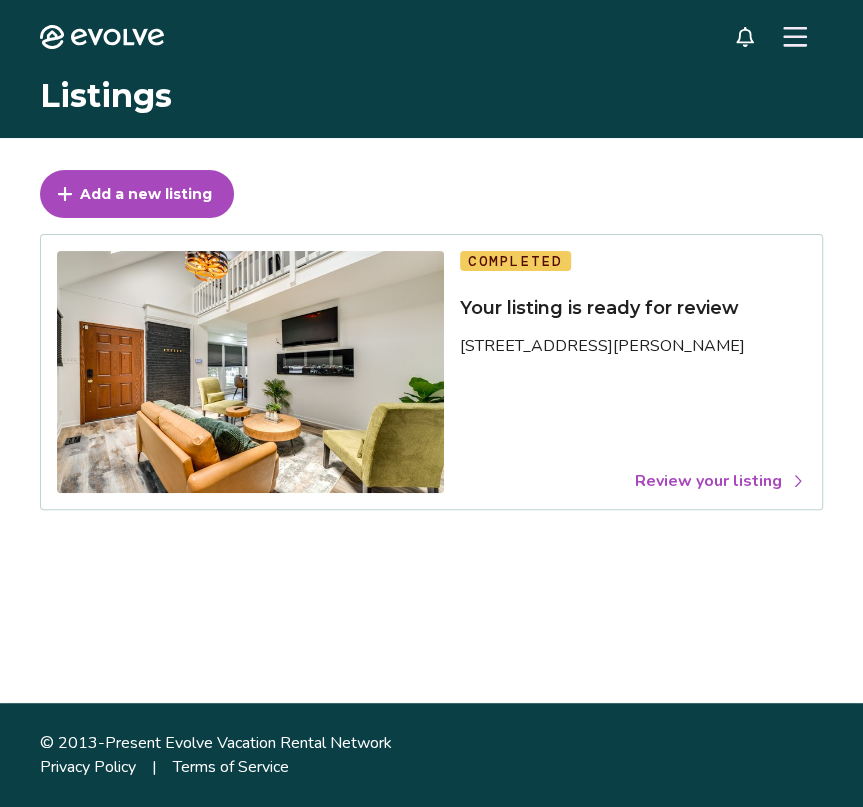 click 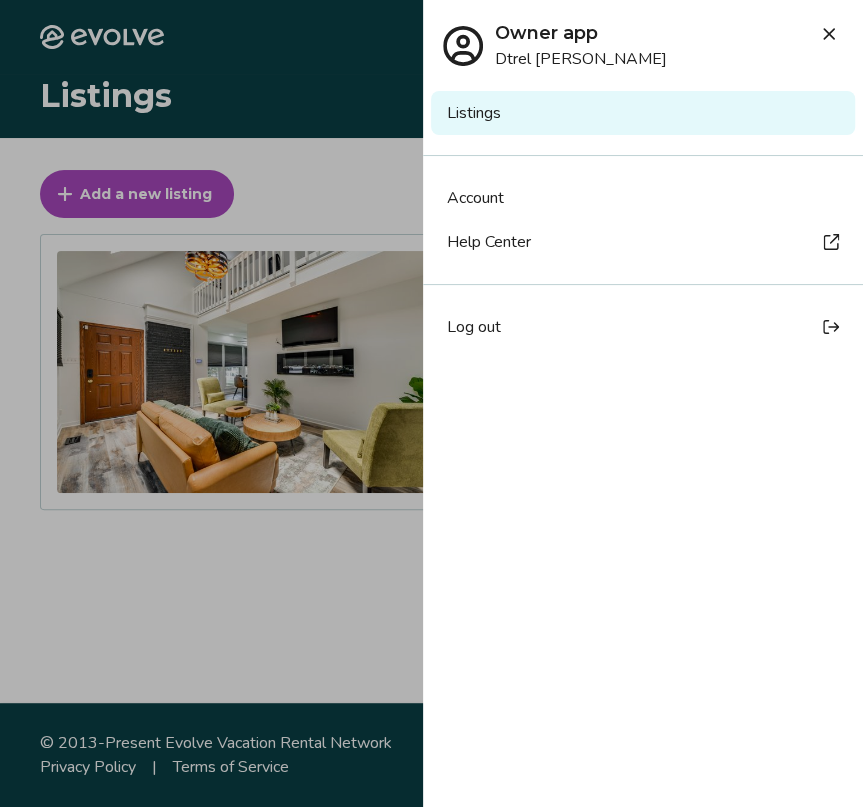 click on "Listings" at bounding box center [643, 113] 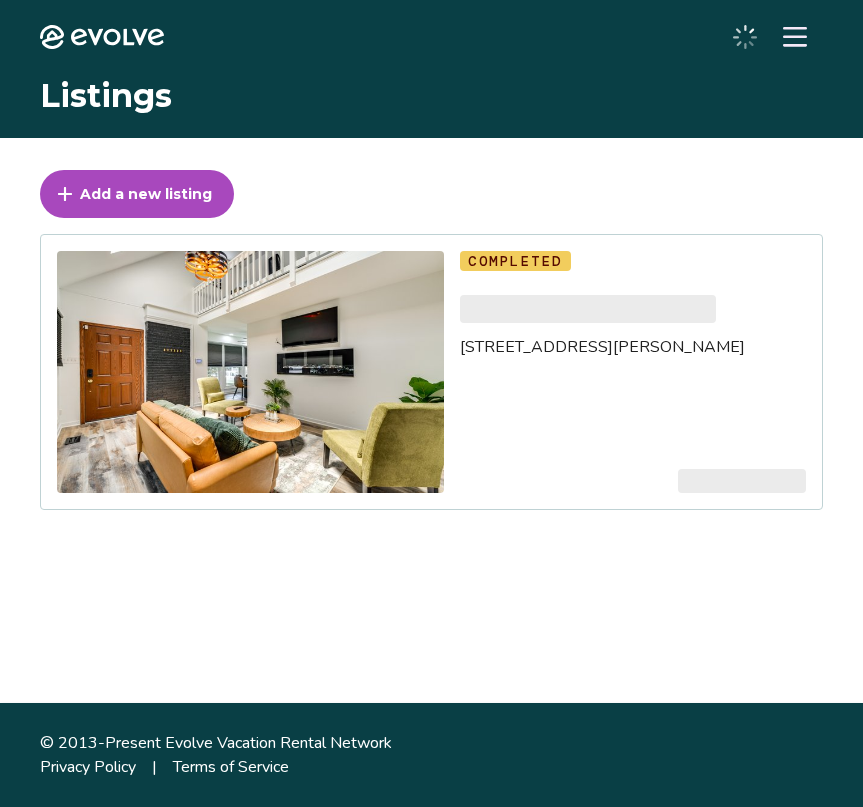 scroll, scrollTop: 0, scrollLeft: 0, axis: both 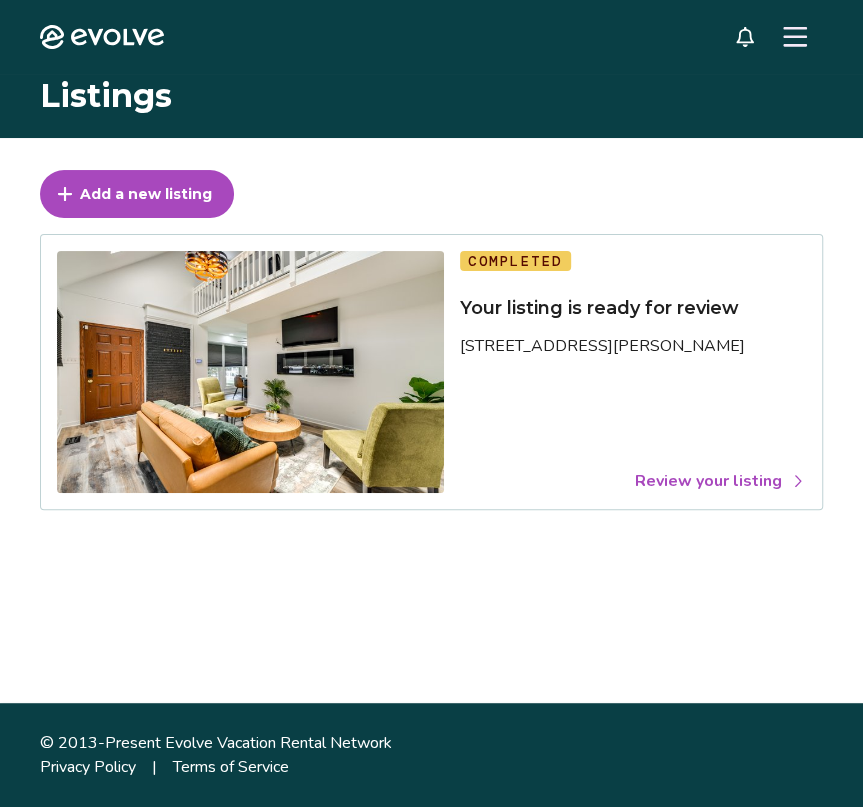 click at bounding box center (795, 37) 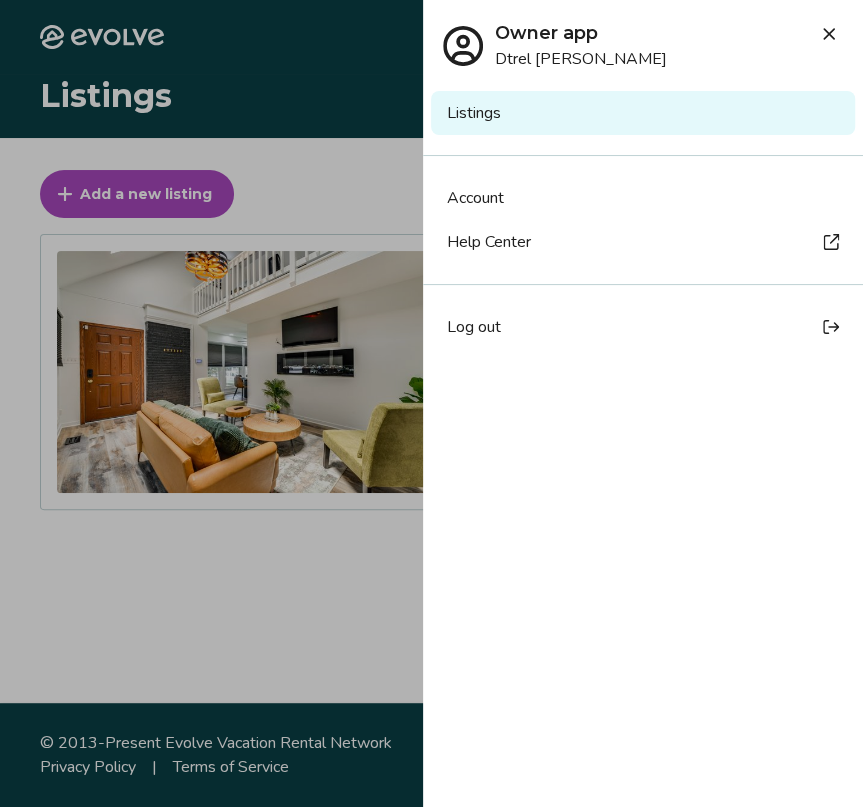 click 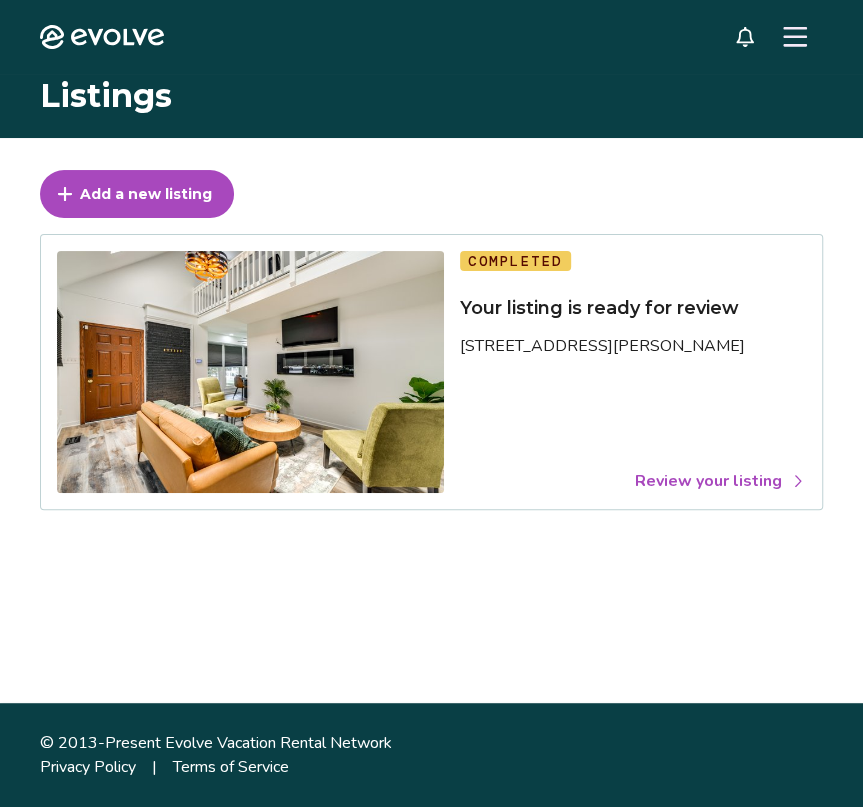 click 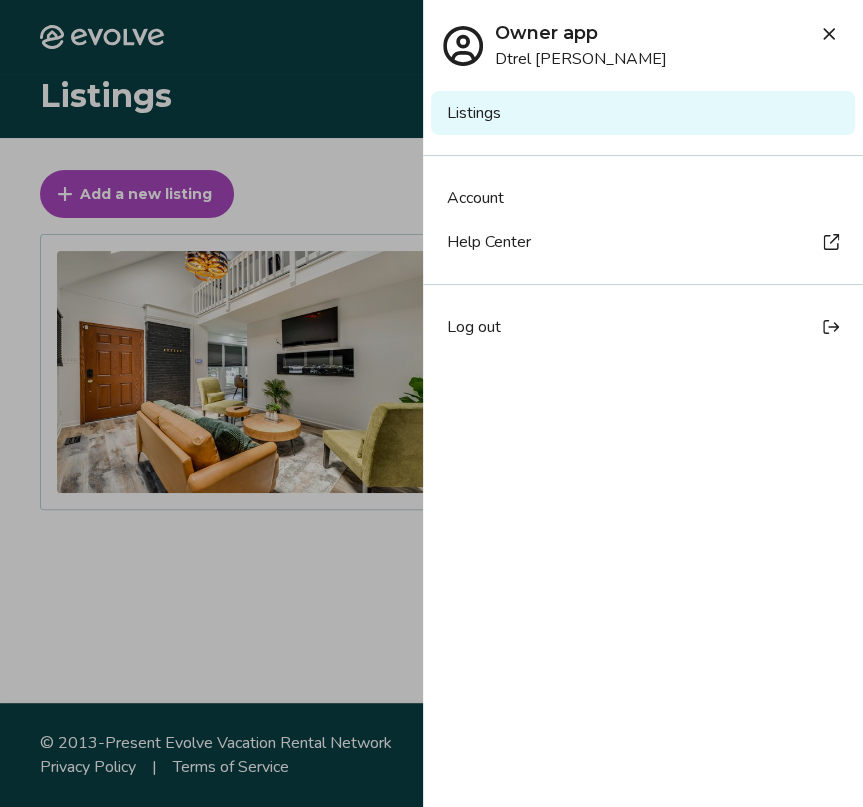 click on "Account" at bounding box center (475, 198) 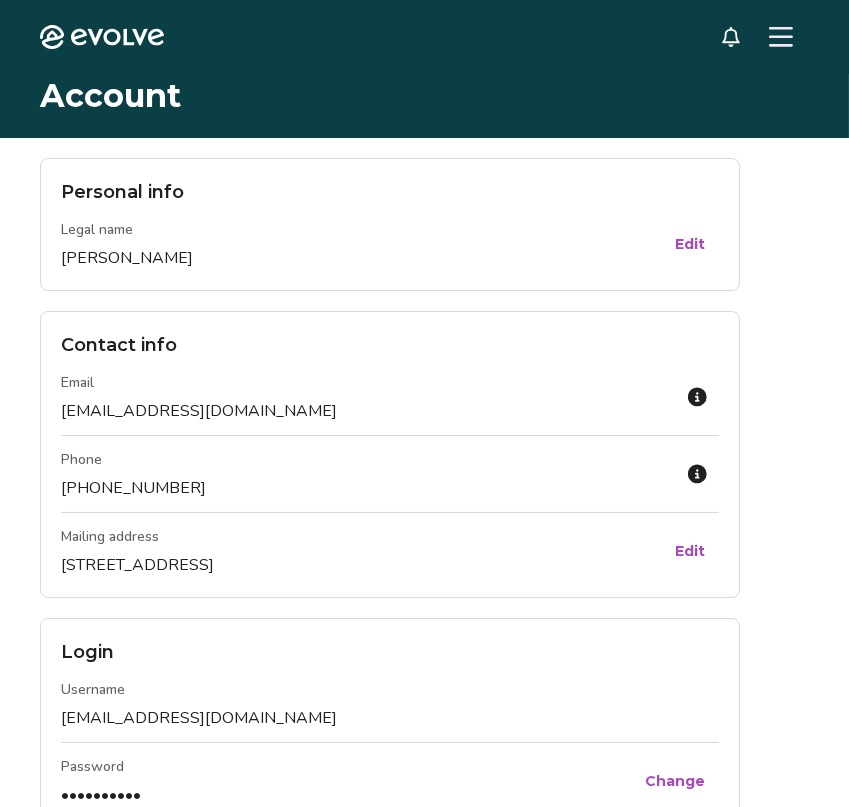 scroll, scrollTop: 0, scrollLeft: 0, axis: both 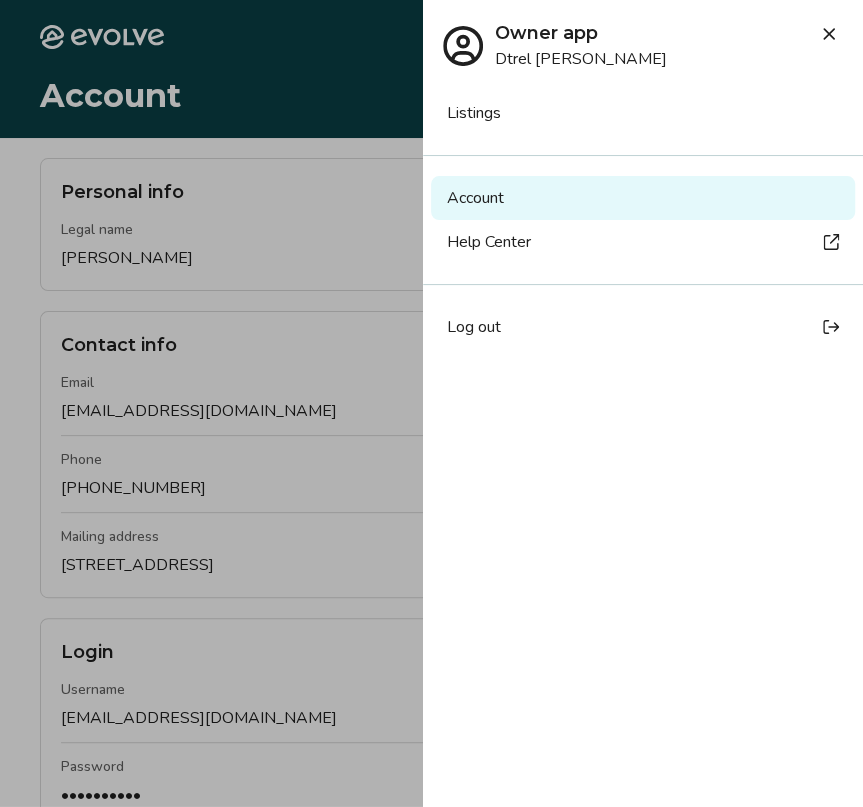 click 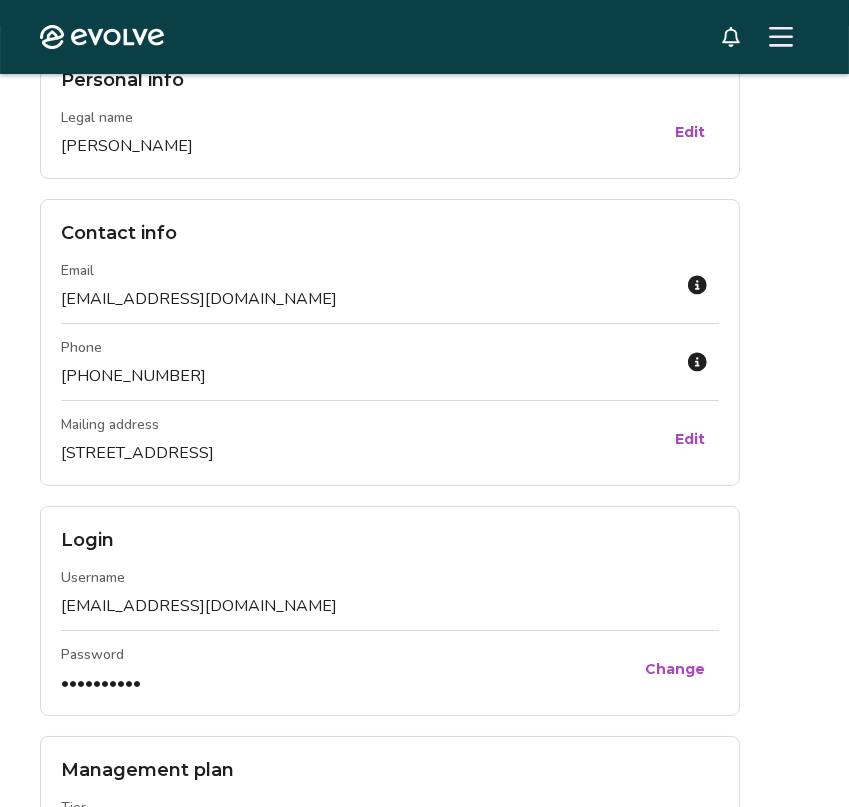 scroll, scrollTop: 0, scrollLeft: 0, axis: both 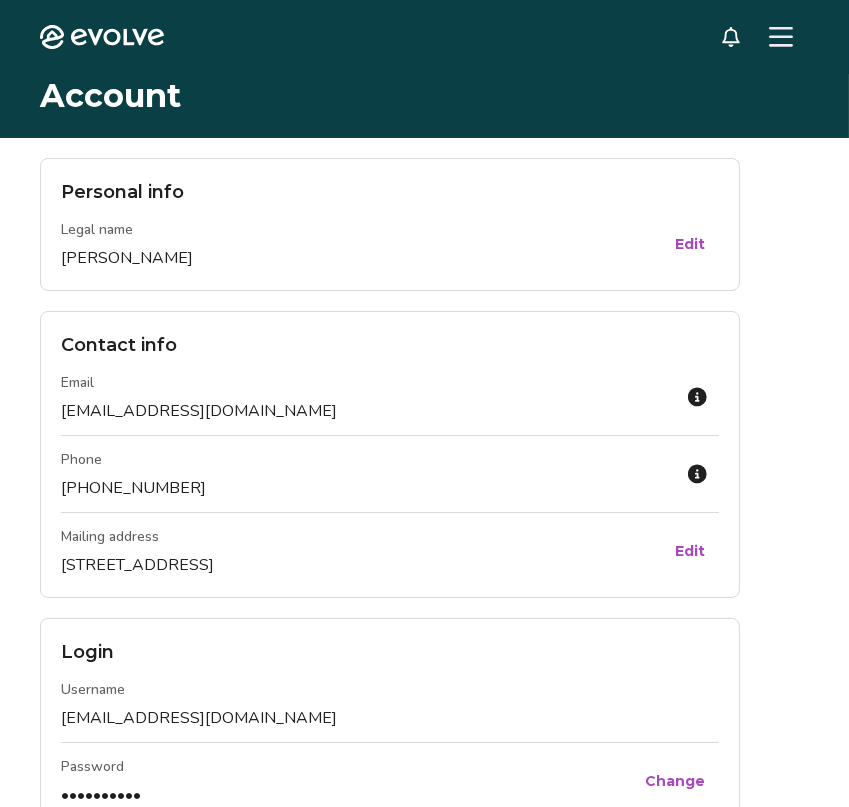 click on "Personal info Legal name   Dtrel Haskins Edit Contact info Email   dtrelhaskins@gmail.com Phone   +1 (804) 801-4518 Mailing address   13004 Rockridge rd, Chester, VA 23831 Edit Login Username   dtrelhaskins@gmail.com Password   •••••••••• Change Management plan Tier   Core Learn more Billing Bank account   WELLS FARGO BANK,  •••••••••••• VERIFIED Change Credit card   VISA,  ••••••••••••7673,  6/28 Verified Change Legal   Management agreement View Privacy & terms   Privacy policy View   Safety and security policy View   Terms of service View" at bounding box center [424, 836] 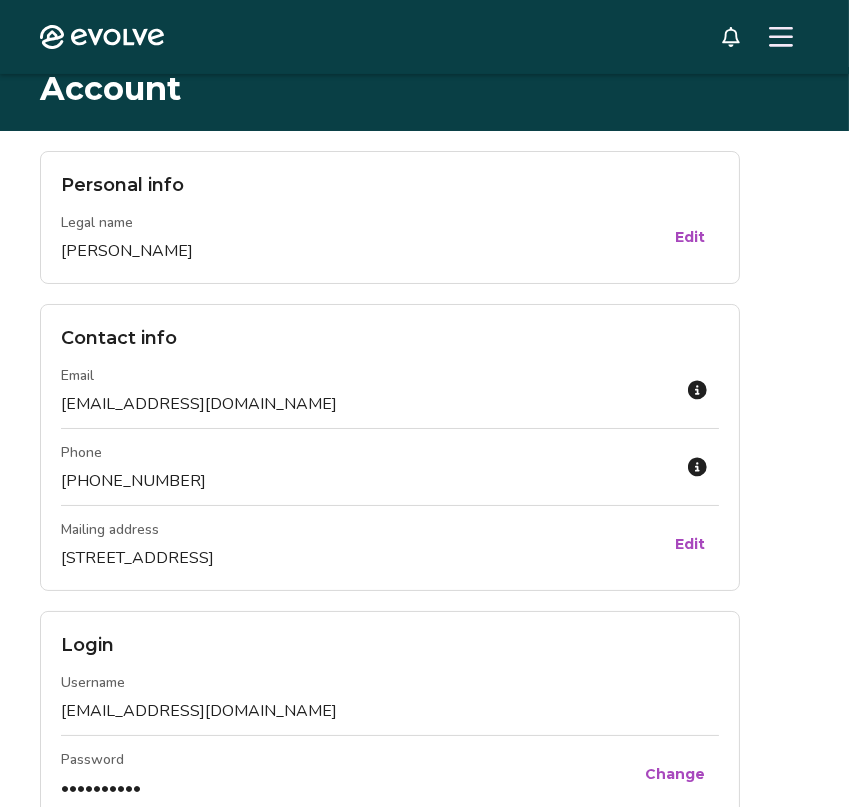 scroll, scrollTop: 0, scrollLeft: 0, axis: both 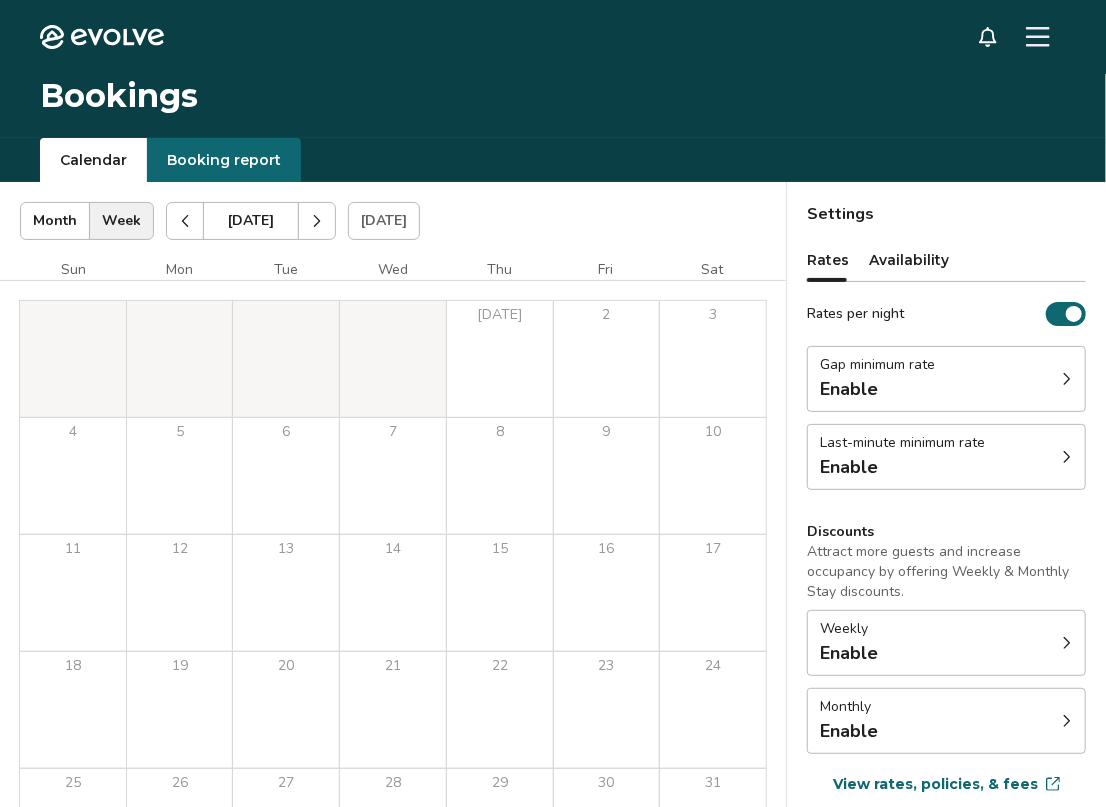 click 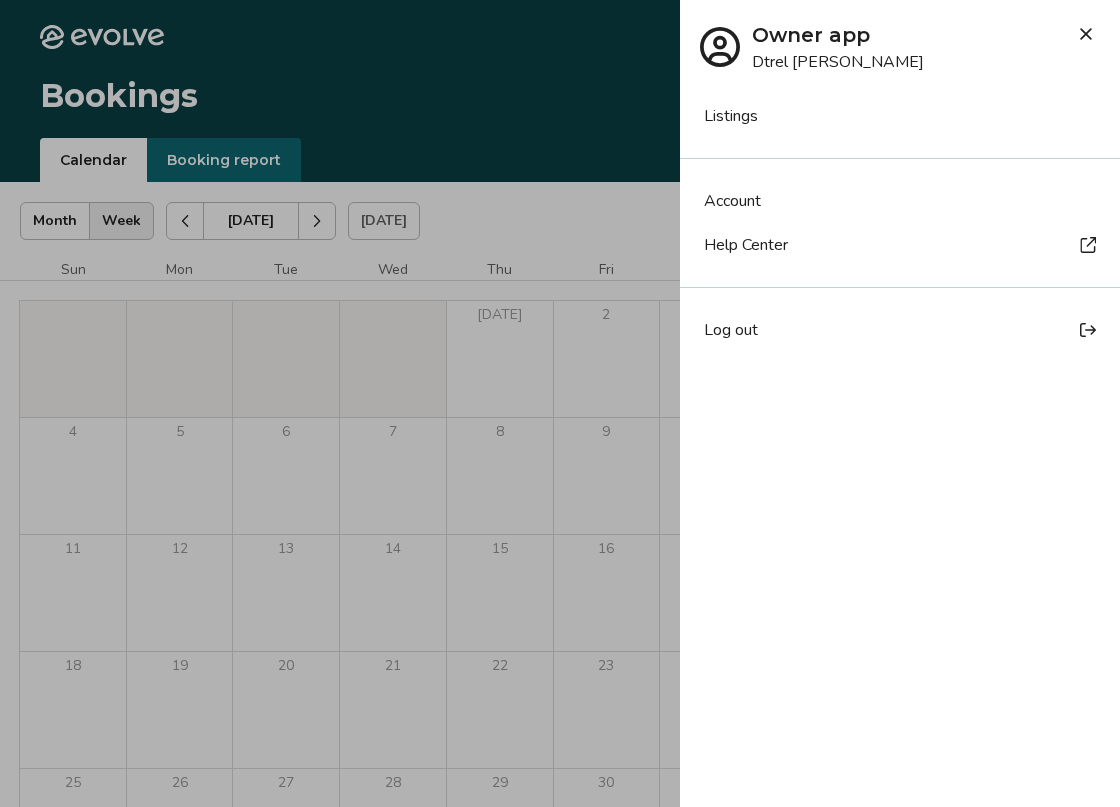 click on "Log out" at bounding box center [900, 330] 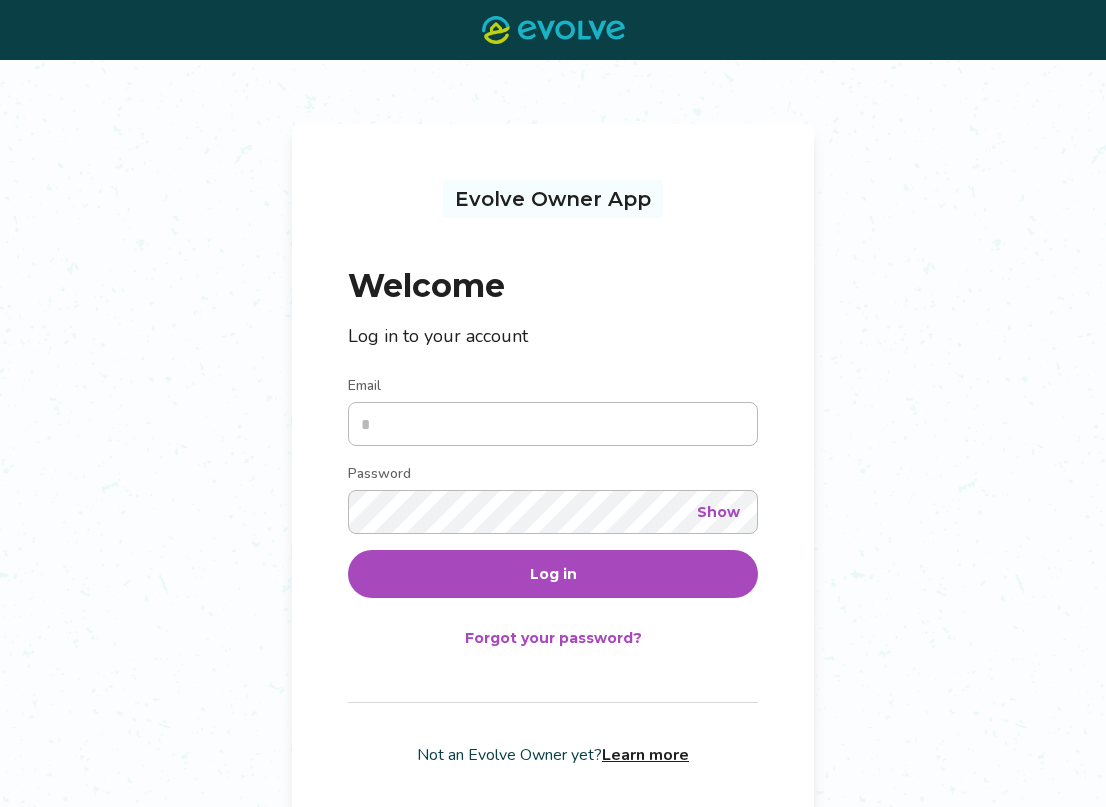scroll, scrollTop: 0, scrollLeft: 0, axis: both 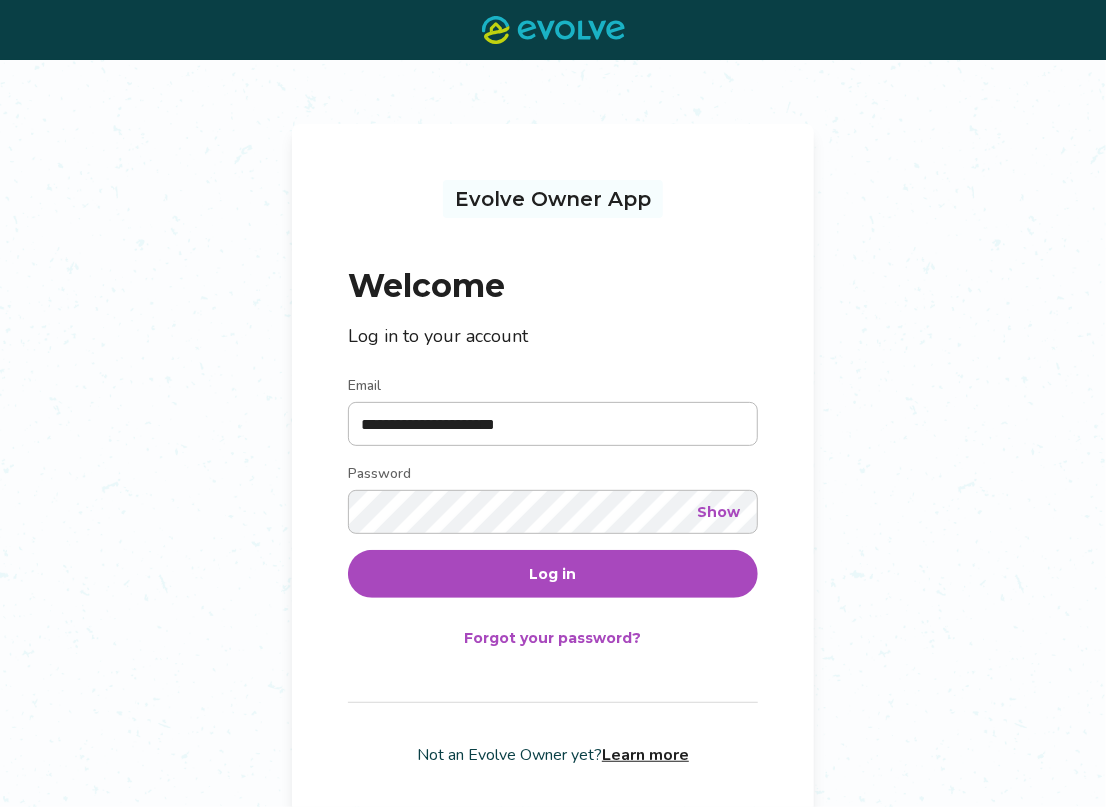 click on "**********" at bounding box center (553, 424) 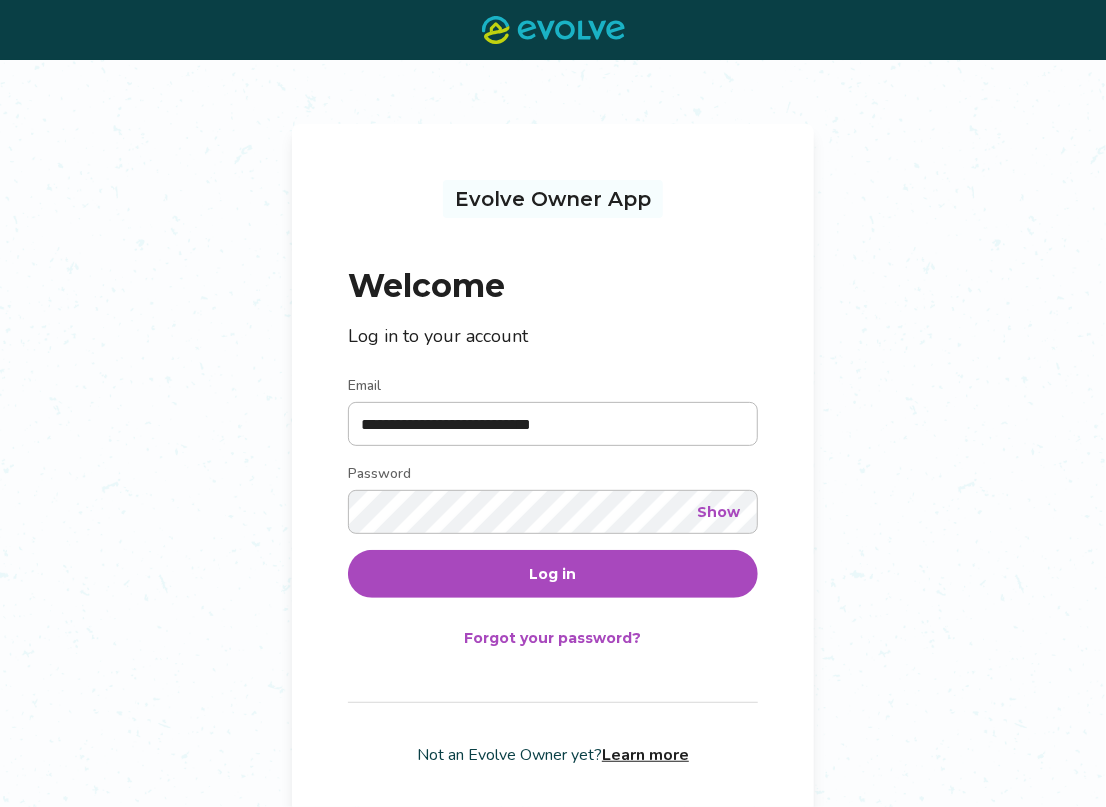 click on "Log in" at bounding box center [553, 574] 